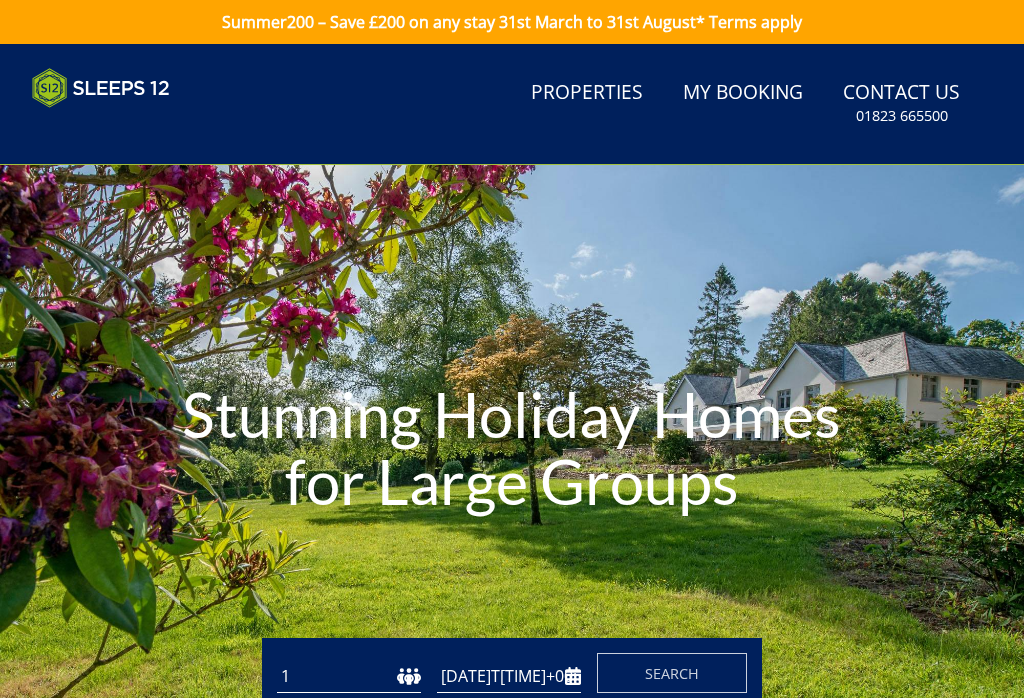 scroll, scrollTop: 0, scrollLeft: 0, axis: both 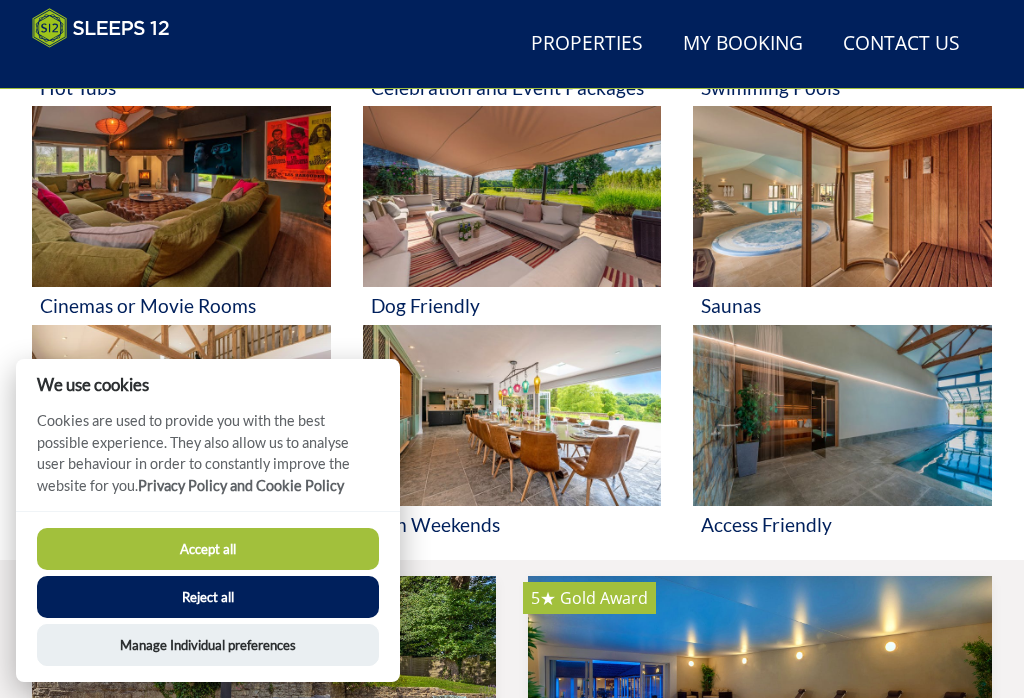 click on "Reject all" at bounding box center (208, 597) 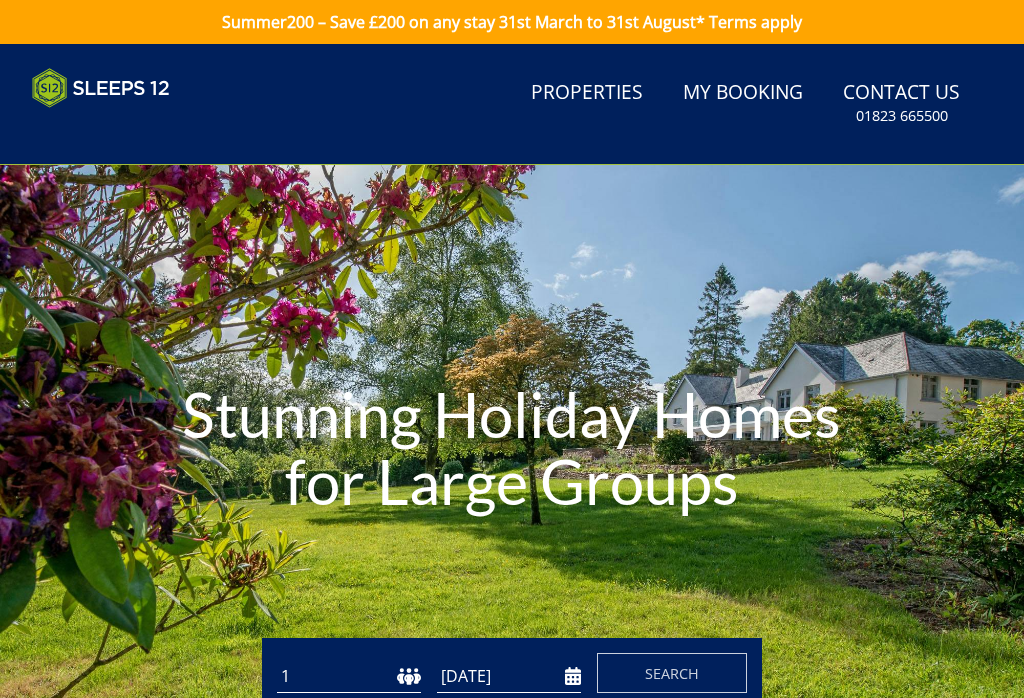 type on "[DATE]" 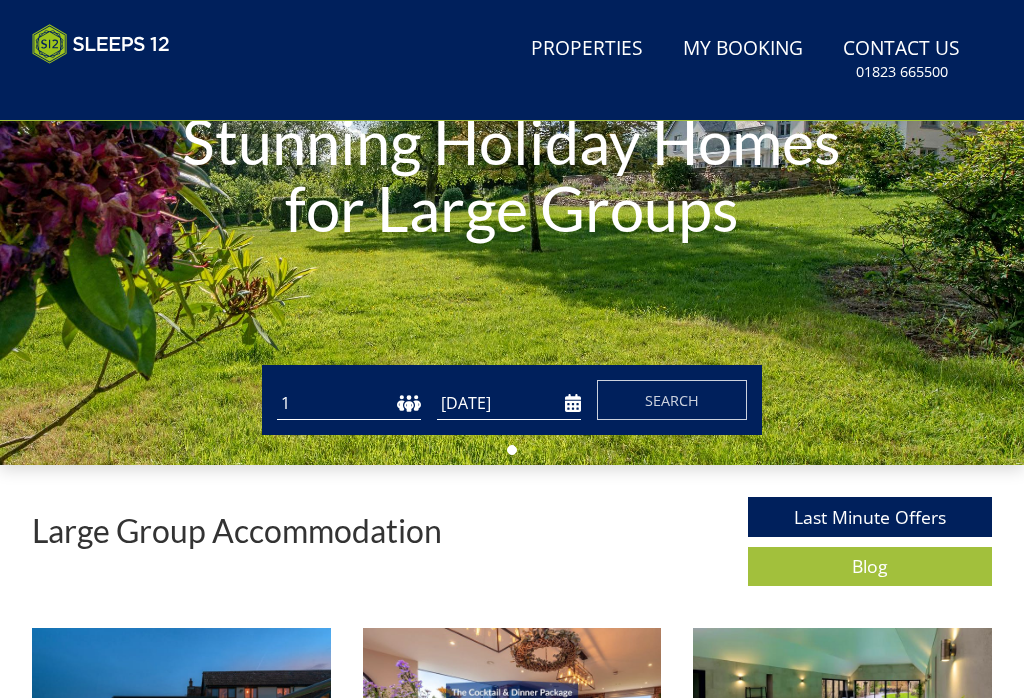 scroll, scrollTop: 0, scrollLeft: 0, axis: both 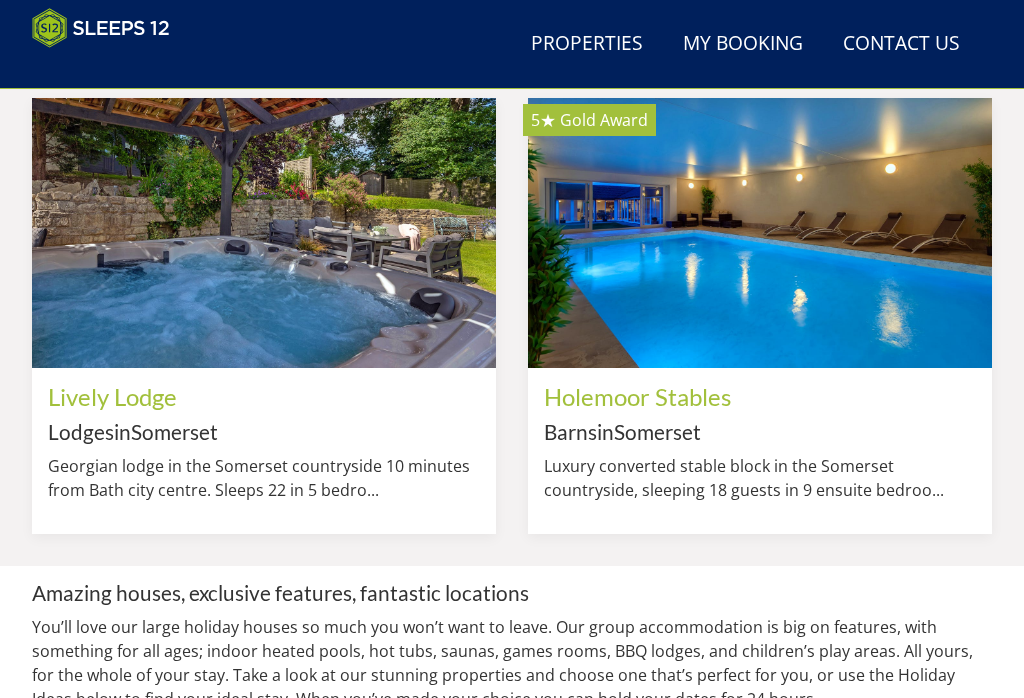 click on "Lively Lodge" at bounding box center [112, 396] 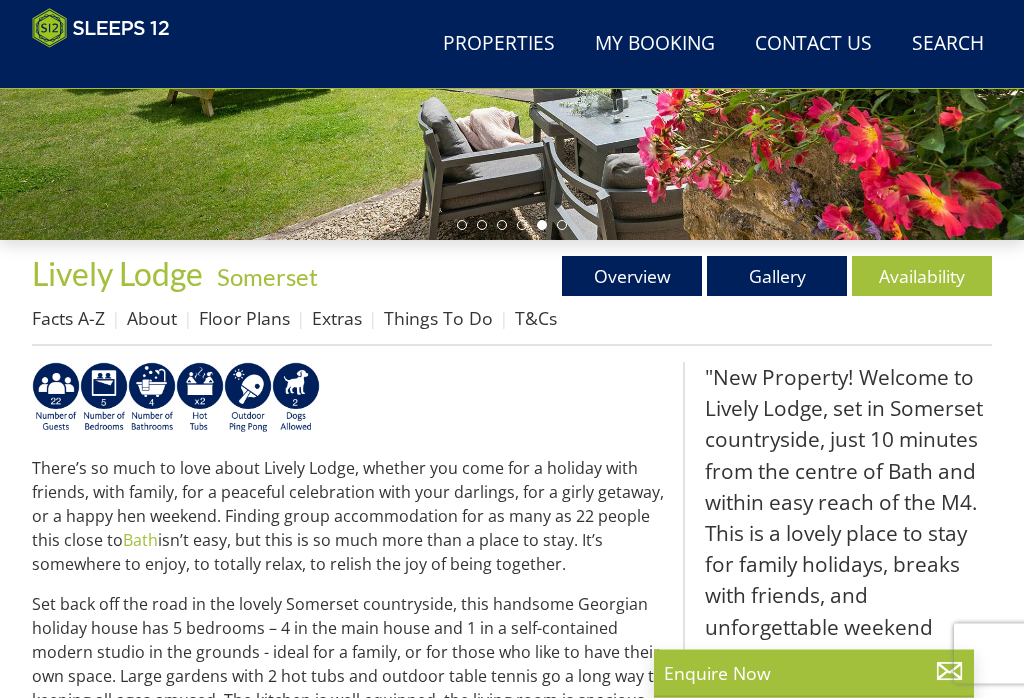 scroll, scrollTop: 454, scrollLeft: 0, axis: vertical 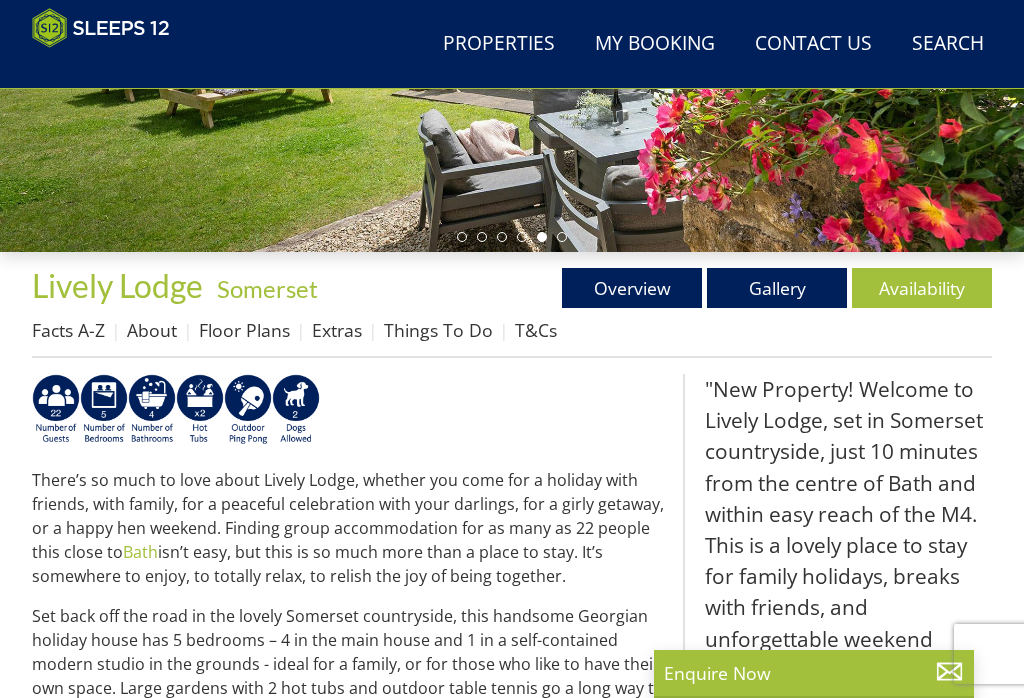 click on "Floor Plans" at bounding box center [244, 330] 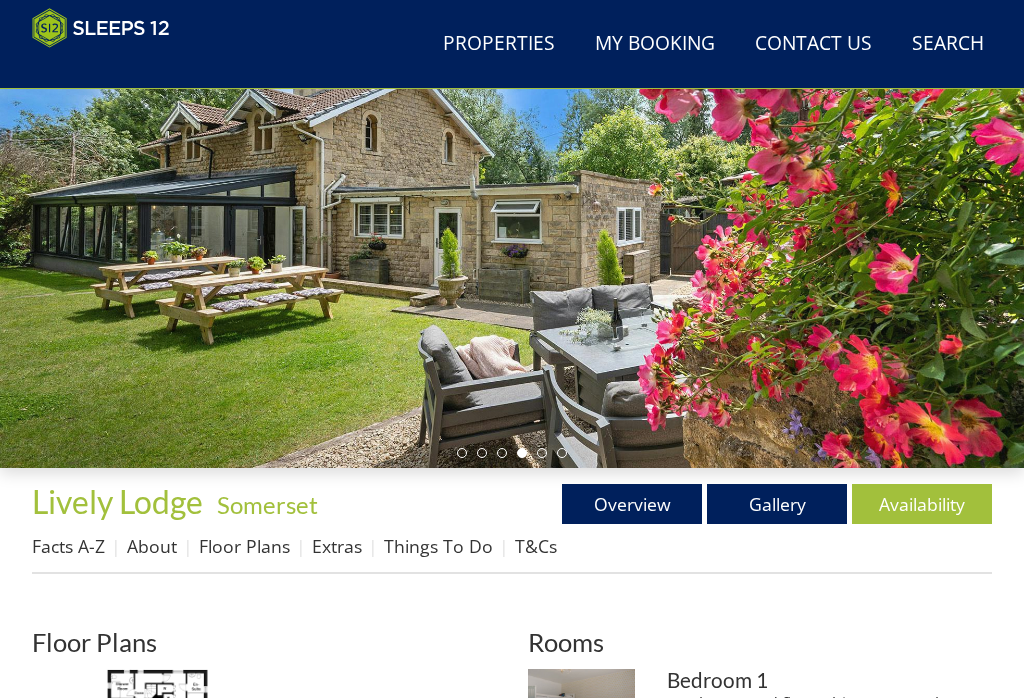 scroll, scrollTop: 238, scrollLeft: 0, axis: vertical 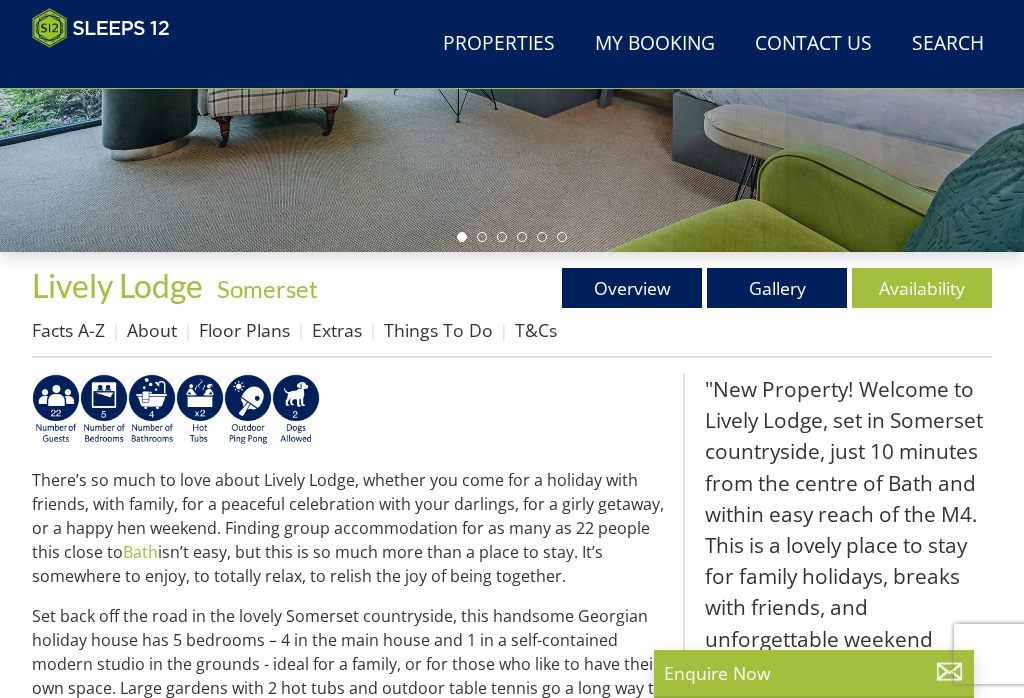 click on "Availability" at bounding box center (922, 288) 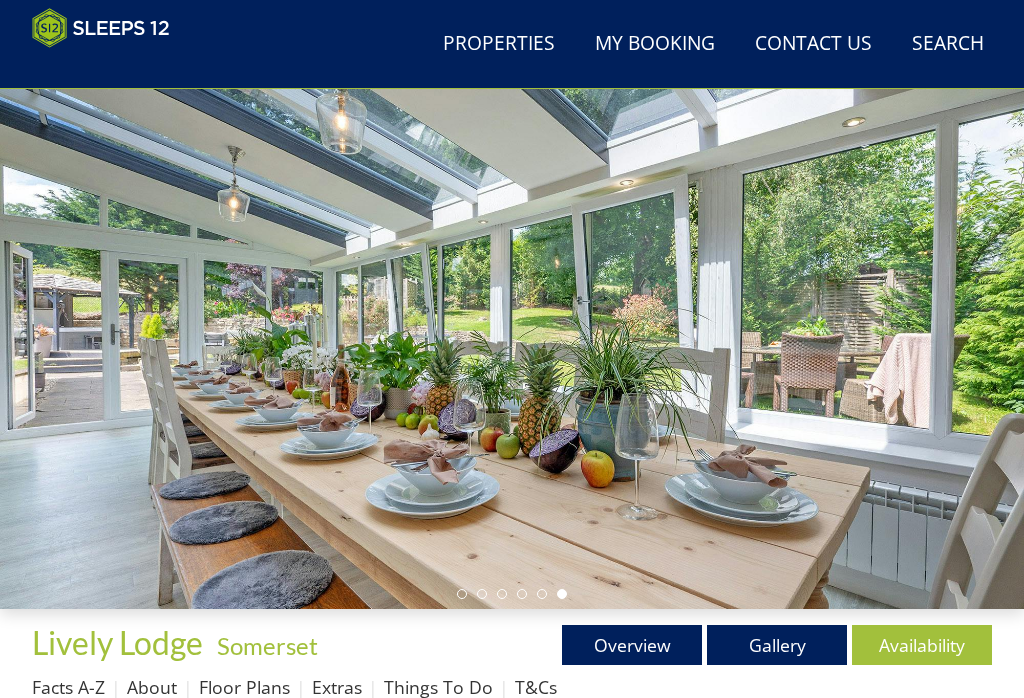 scroll, scrollTop: 96, scrollLeft: 0, axis: vertical 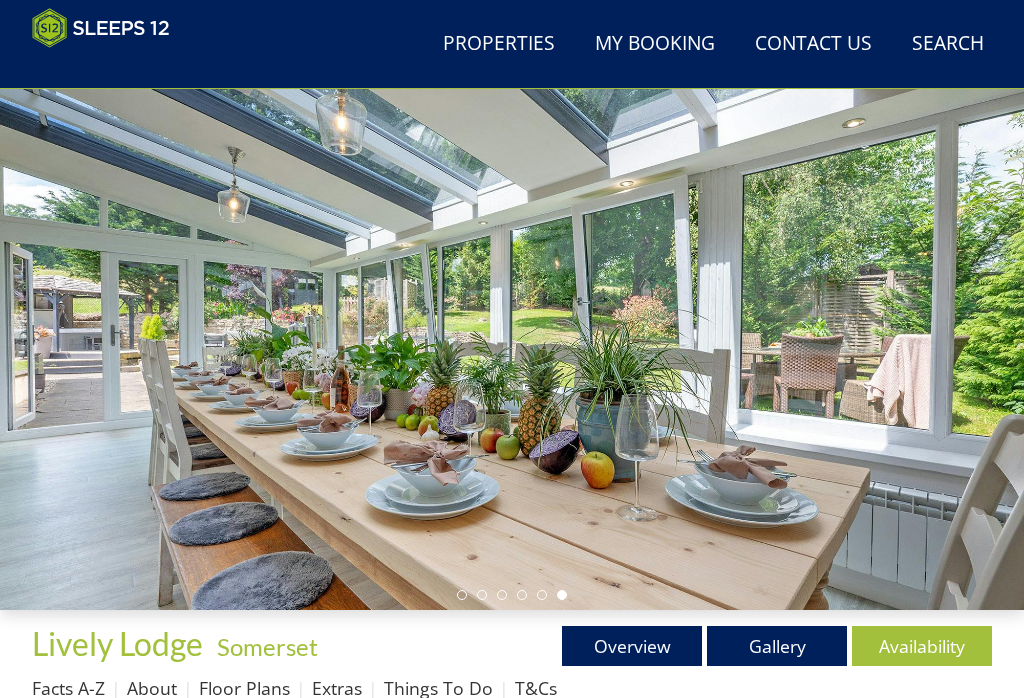click on "Properties" at bounding box center [499, 44] 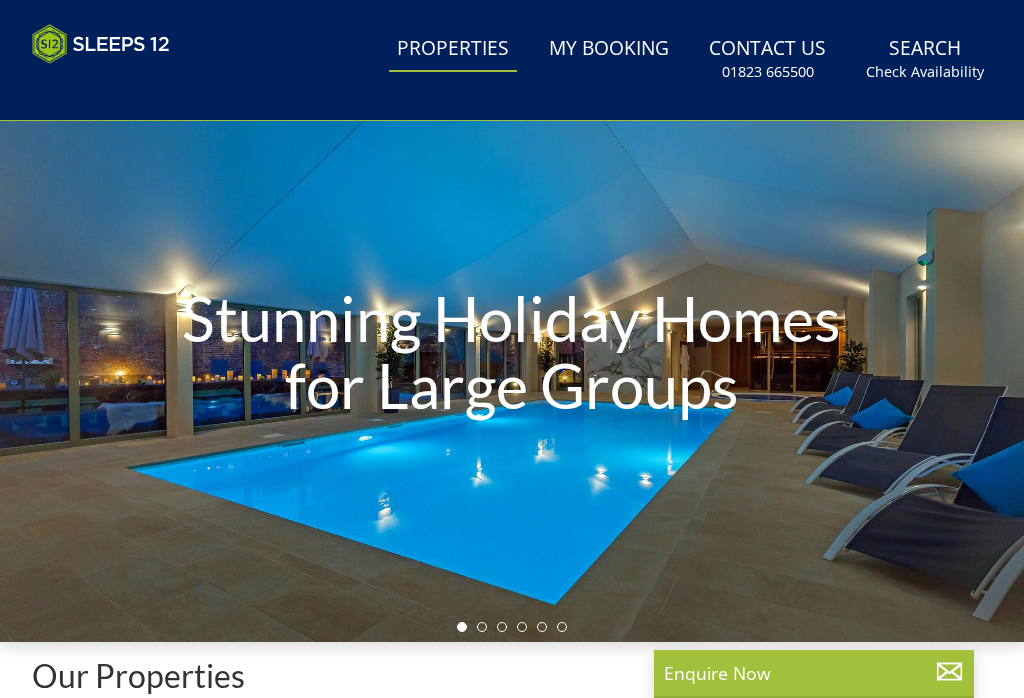 scroll, scrollTop: 0, scrollLeft: 0, axis: both 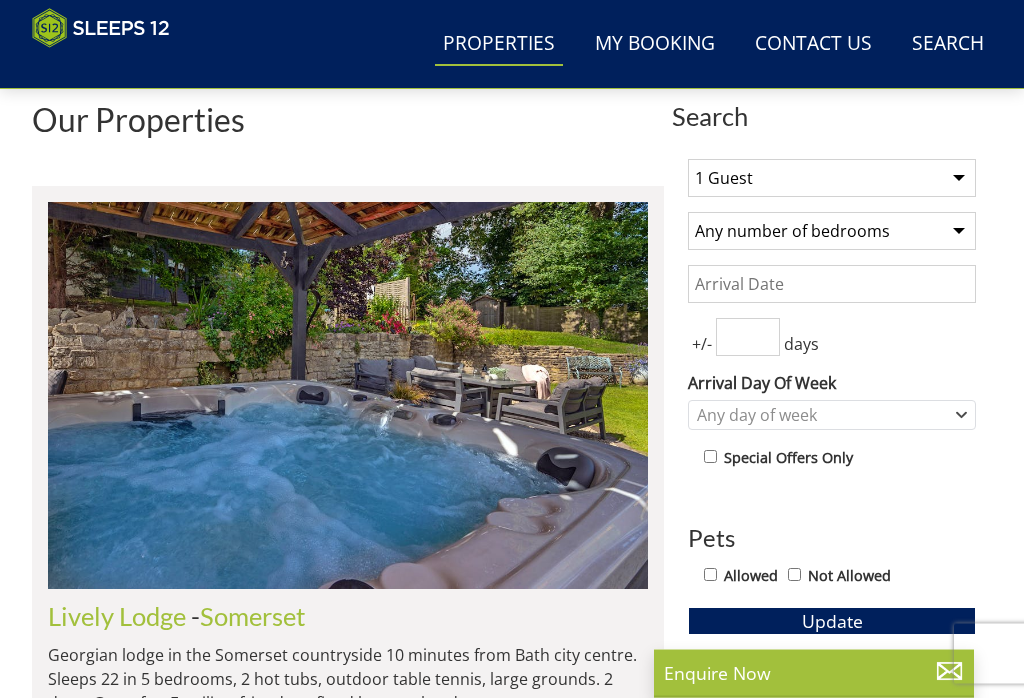 click on "1 Guest
2 Guests
3 Guests
4 Guests
5 Guests
6 Guests
7 Guests
8 Guests
9 Guests
10 Guests
11 Guests
12 Guests
13 Guests
14 Guests
15 Guests
16 Guests
17 Guests
18 Guests
19 Guests
20 Guests
21 Guests
22 Guests
23 Guests
24 Guests
25 Guests
26 Guests
27 Guests
28 Guests
29 Guests
30 Guests
31 Guests
32 Guests
33 Guests
34 Guests
35 Guests
36 Guests
37 Guests
38 Guests
39 Guests
40 Guests
41 Guests
42 Guests
43 Guests
44 Guests
45 Guests
46 Guests
47 Guests
48 Guests
49 Guests
50 Guests
51 Guests
52 Guests
53 Guests
54 Guests
55 Guests
56 Guests
57 Guests
58 Guests
59 Guests
60 Guests
61 Guests
62 Guests
63 Guests
64 Guests
65 Guests
66 Guests
67 Guests
68 Guests
69 Guests
70 Guests
71 Guests
72 Guests
73 Guests
74 Guests
75 Guests
76 Guests
77 Guests
78 Guests
79 Guests
80 Guests
81 Guests
82 Guests
83 Guests
84 Guests
85 Guests
86 Guests" at bounding box center (832, 179) 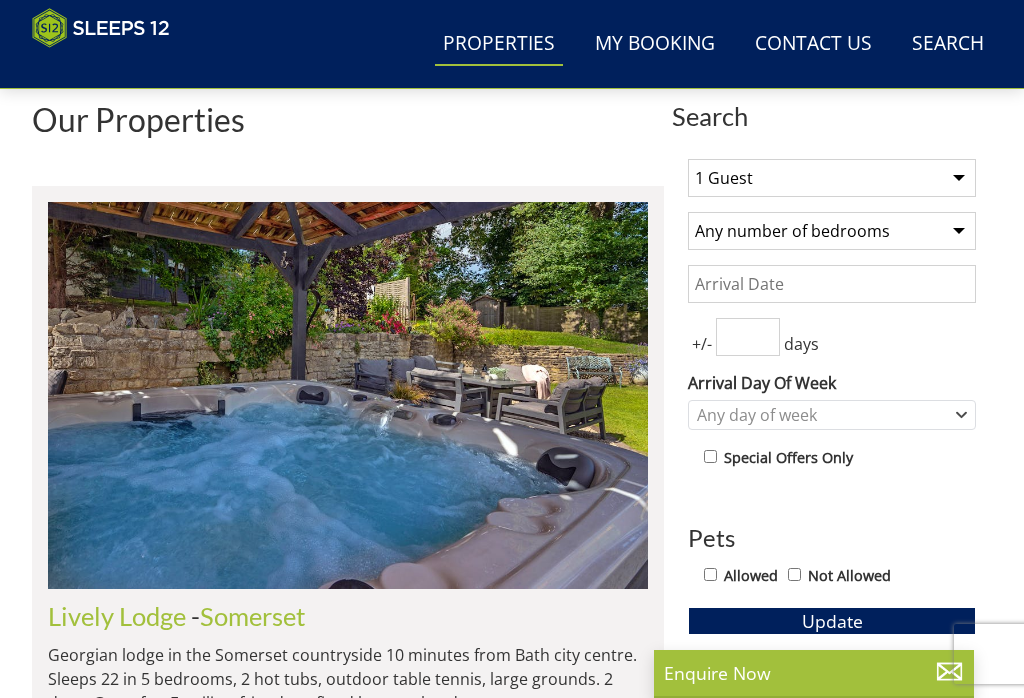 select on "10" 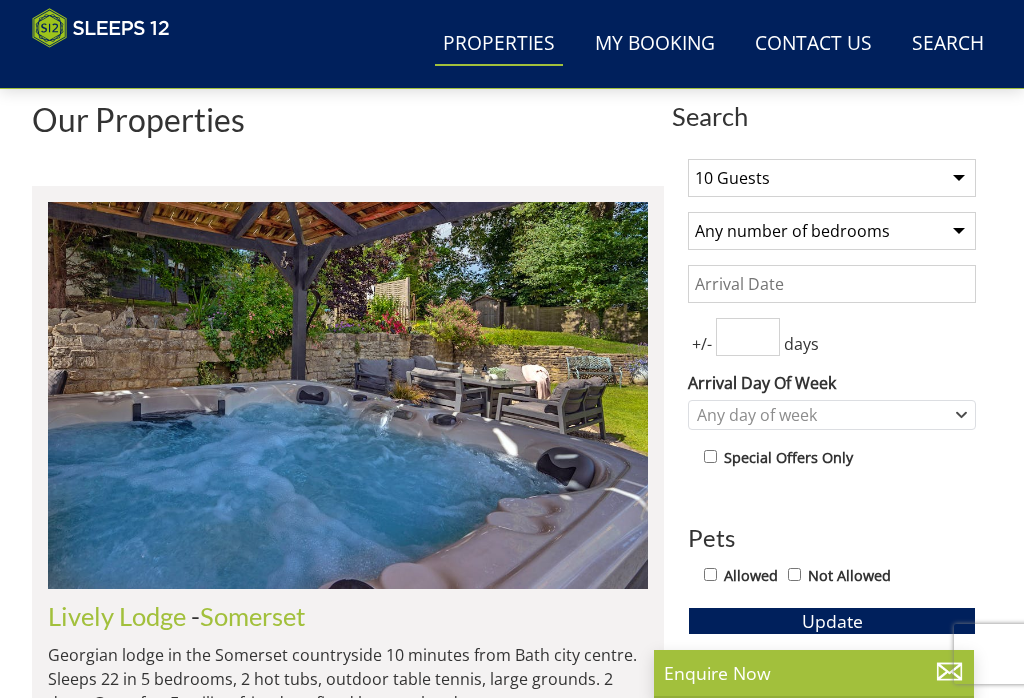 click on "Any number of bedrooms
1 Bedroom
2 Bedrooms
3 Bedrooms
4 Bedrooms
5 Bedrooms
6 Bedrooms
7 Bedrooms
8 Bedrooms
9 Bedrooms
10 Bedrooms
11 Bedrooms
12 Bedrooms
13 Bedrooms
14 Bedrooms
15 Bedrooms
16 Bedrooms
17 Bedrooms
18 Bedrooms
19 Bedrooms
20 Bedrooms
21 Bedrooms
22 Bedrooms
23 Bedrooms
24 Bedrooms
25 Bedrooms" at bounding box center (832, 231) 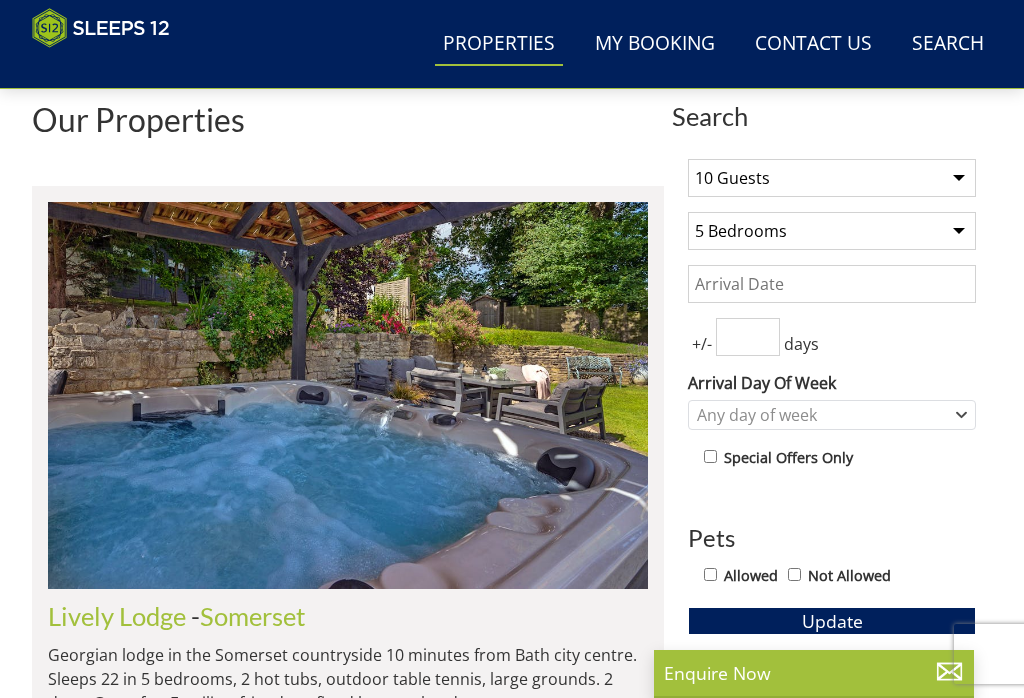 click on "Allowed" at bounding box center [710, 574] 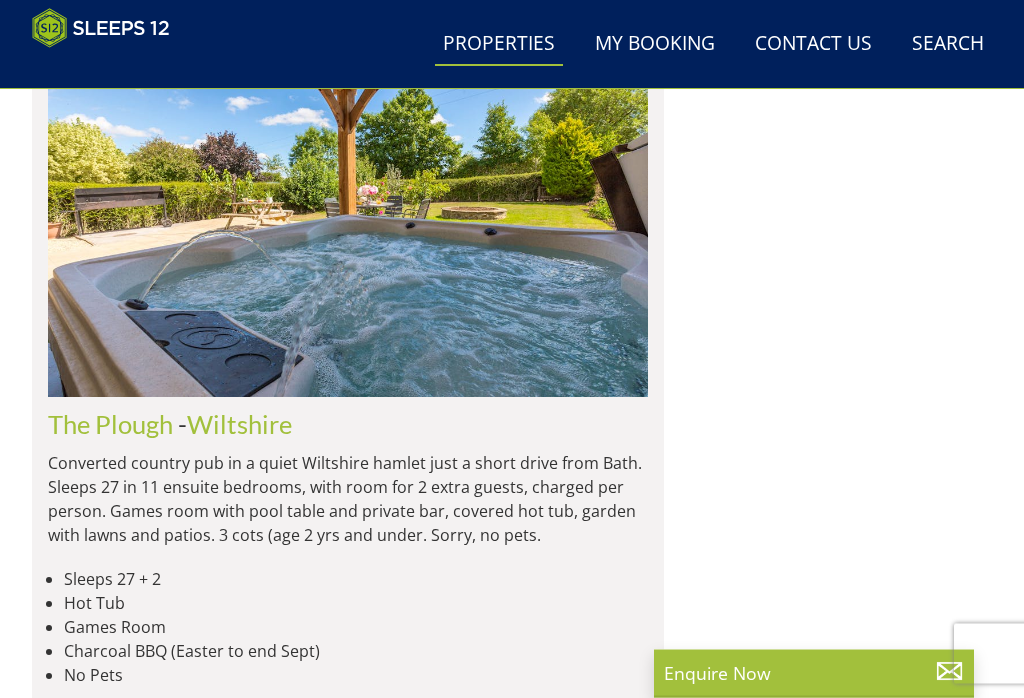 scroll, scrollTop: 3153, scrollLeft: 0, axis: vertical 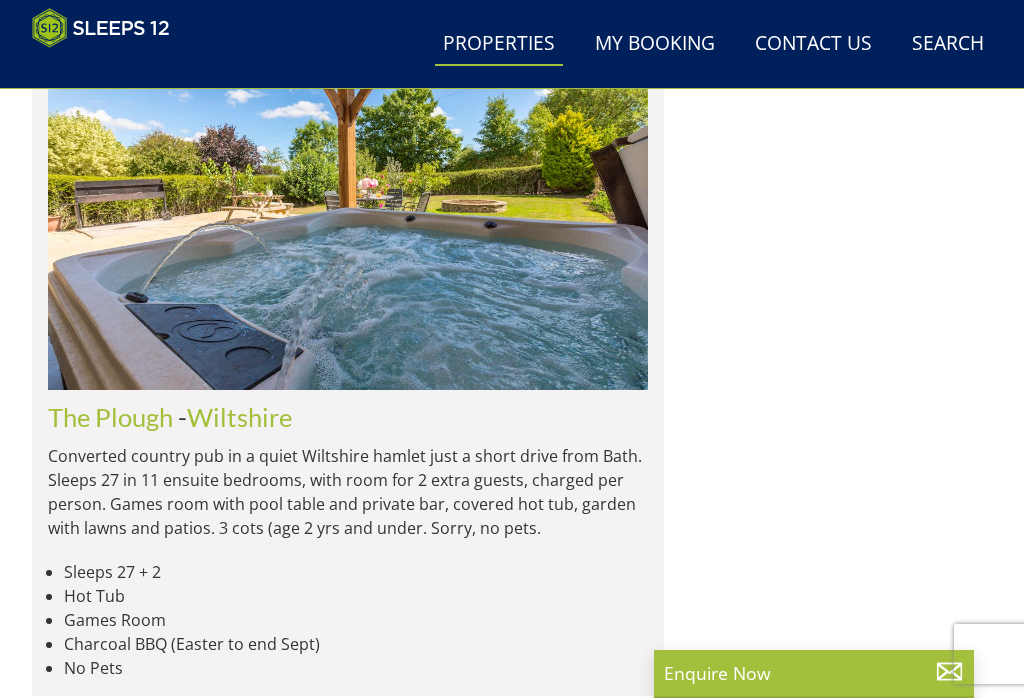 click on "Somerset" at bounding box center [218, -397] 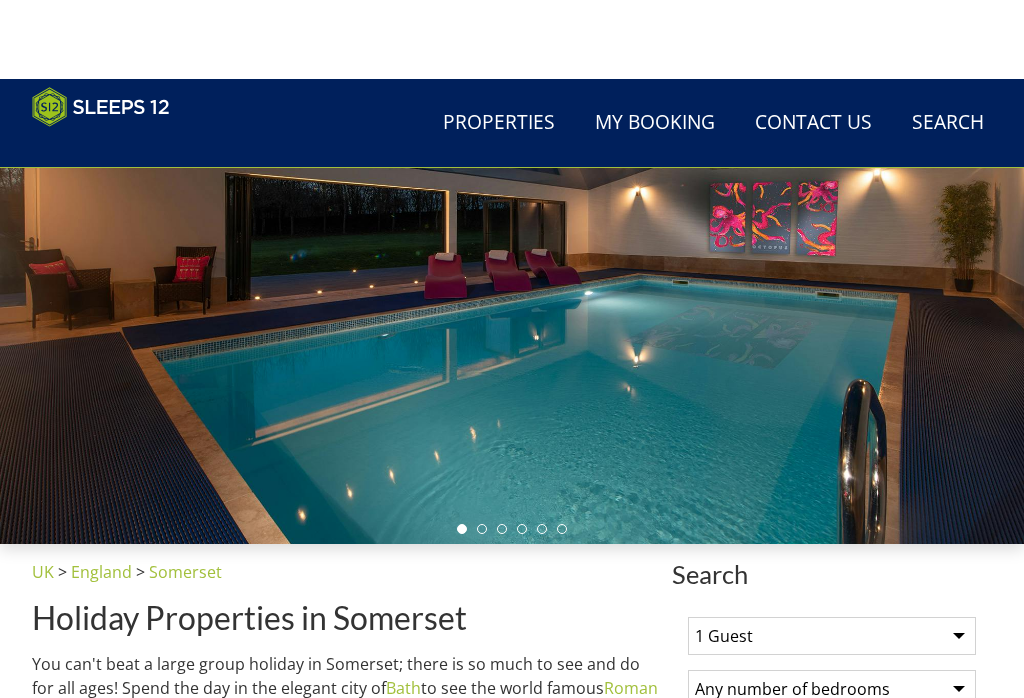 scroll, scrollTop: 0, scrollLeft: 0, axis: both 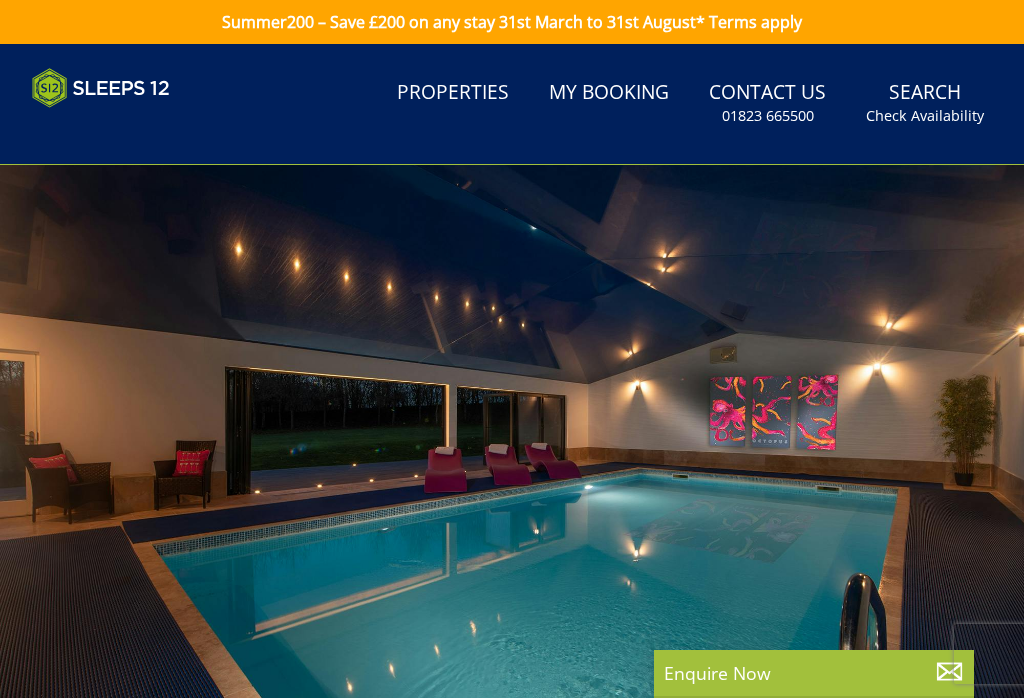 select on "10" 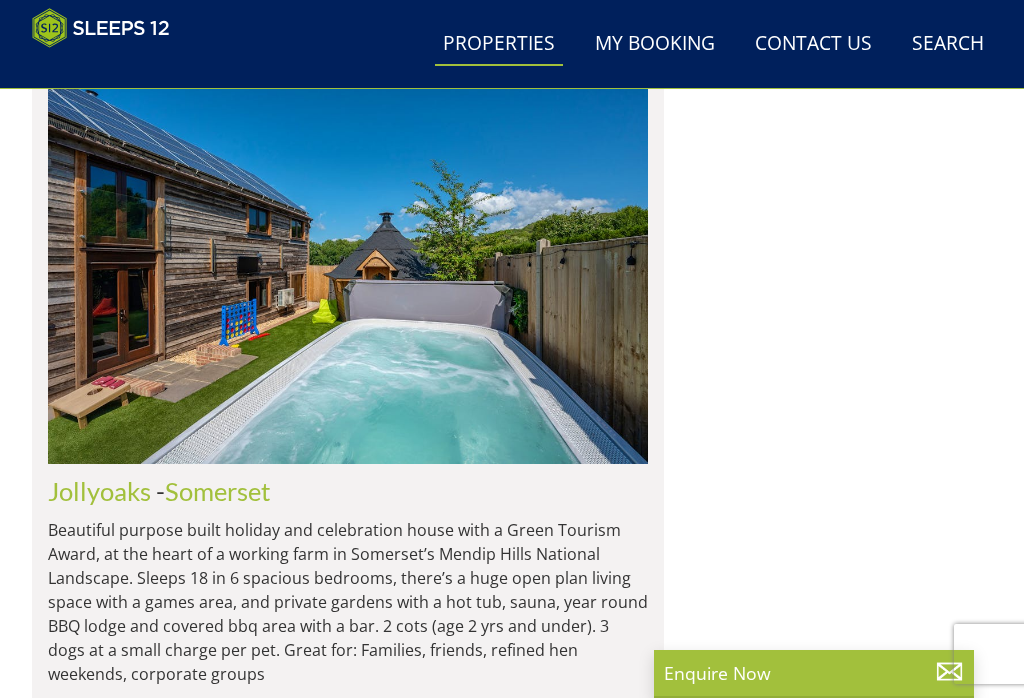 scroll, scrollTop: 2516, scrollLeft: 0, axis: vertical 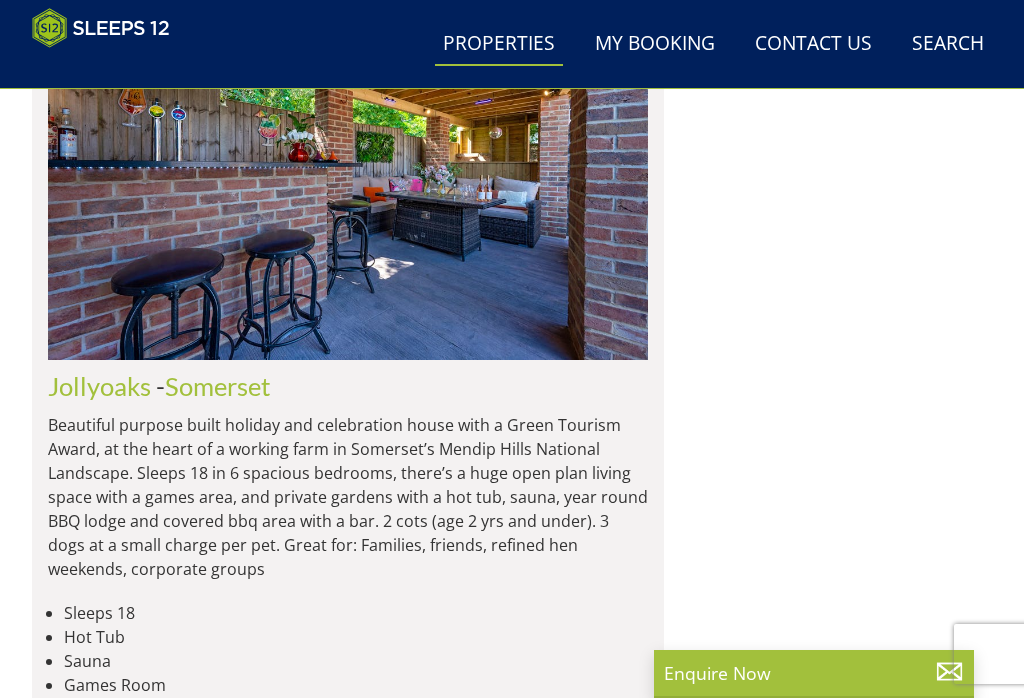 click on "Jollyoaks" at bounding box center (99, 386) 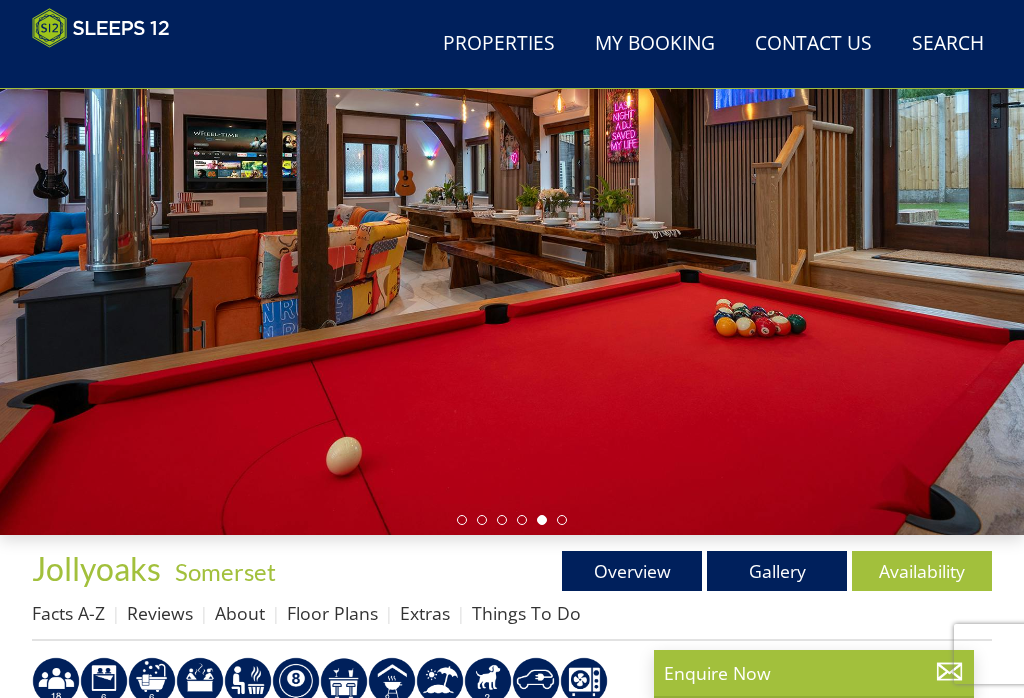 scroll, scrollTop: 169, scrollLeft: 0, axis: vertical 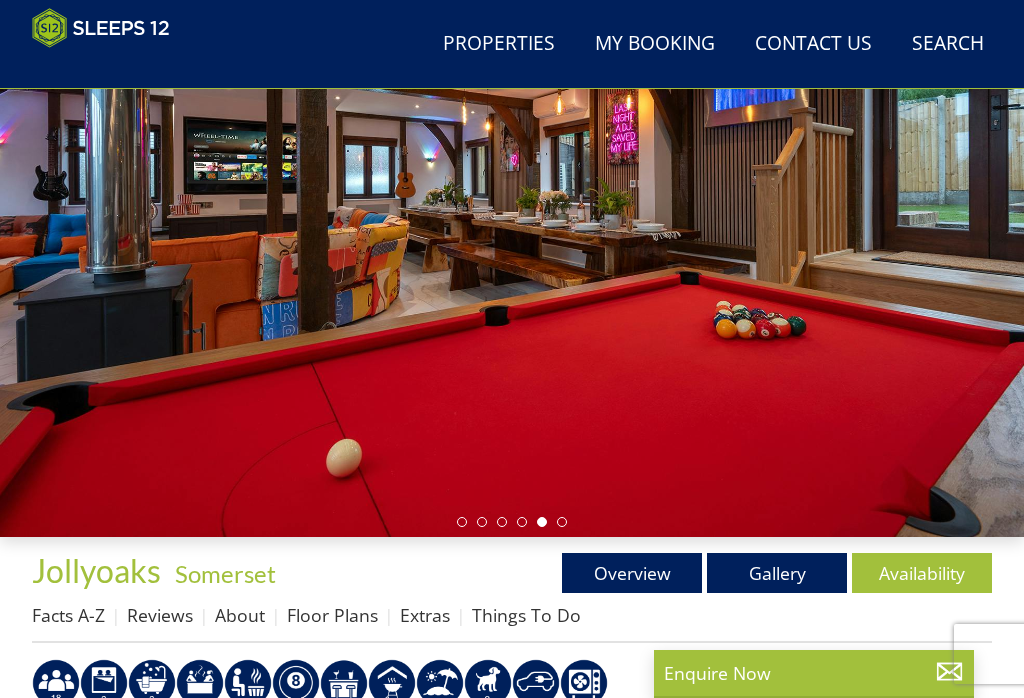 click on "Gallery" at bounding box center (777, 573) 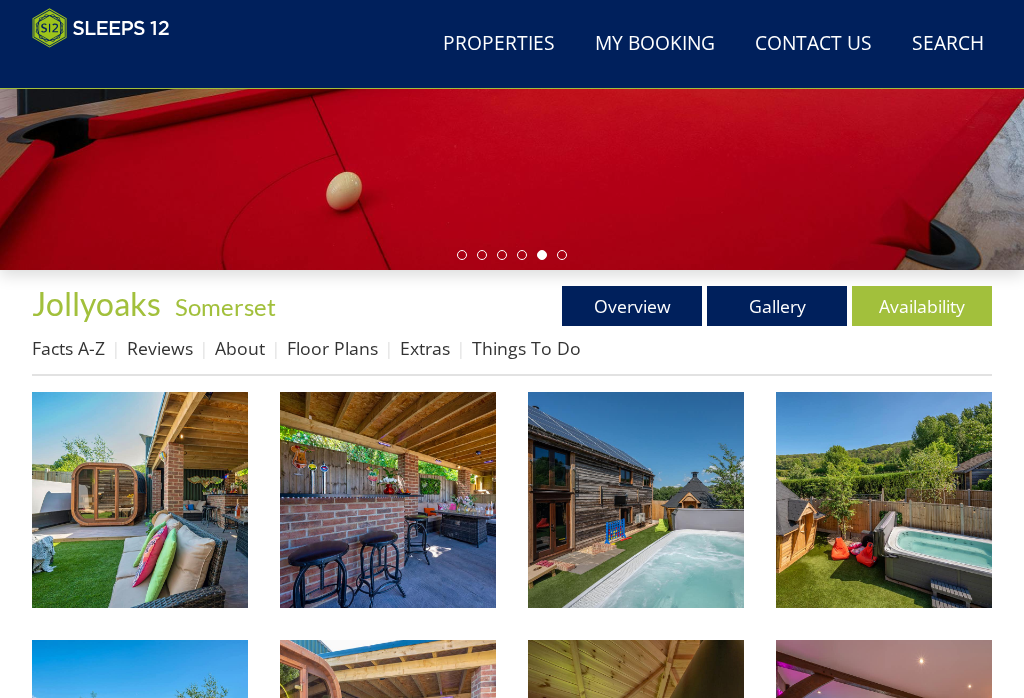 scroll, scrollTop: 457, scrollLeft: 0, axis: vertical 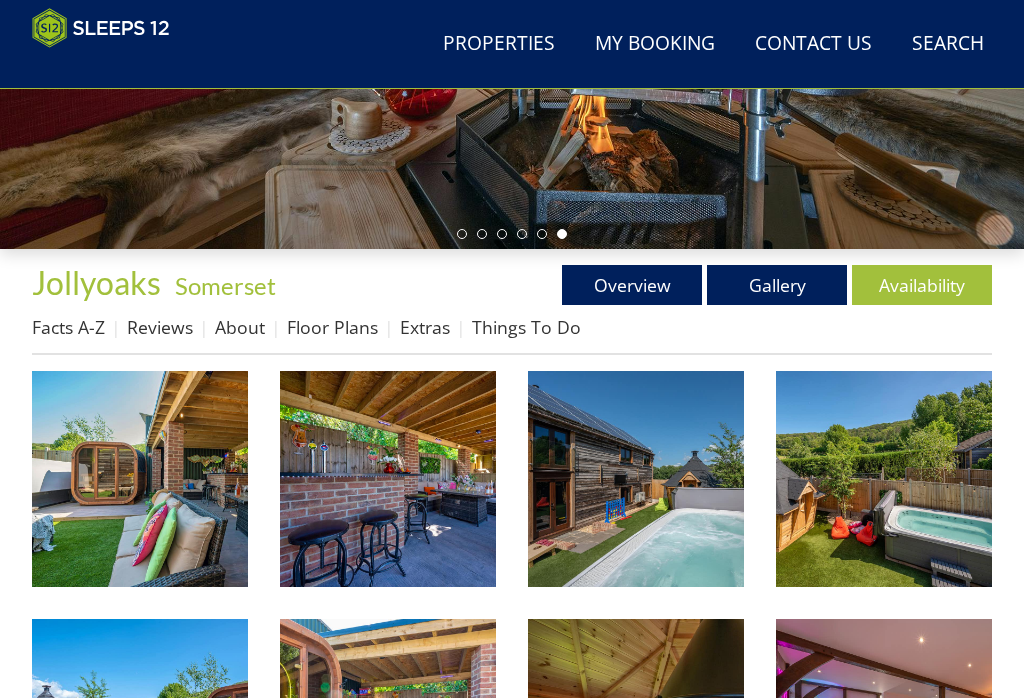 click on "Availability" at bounding box center (922, 285) 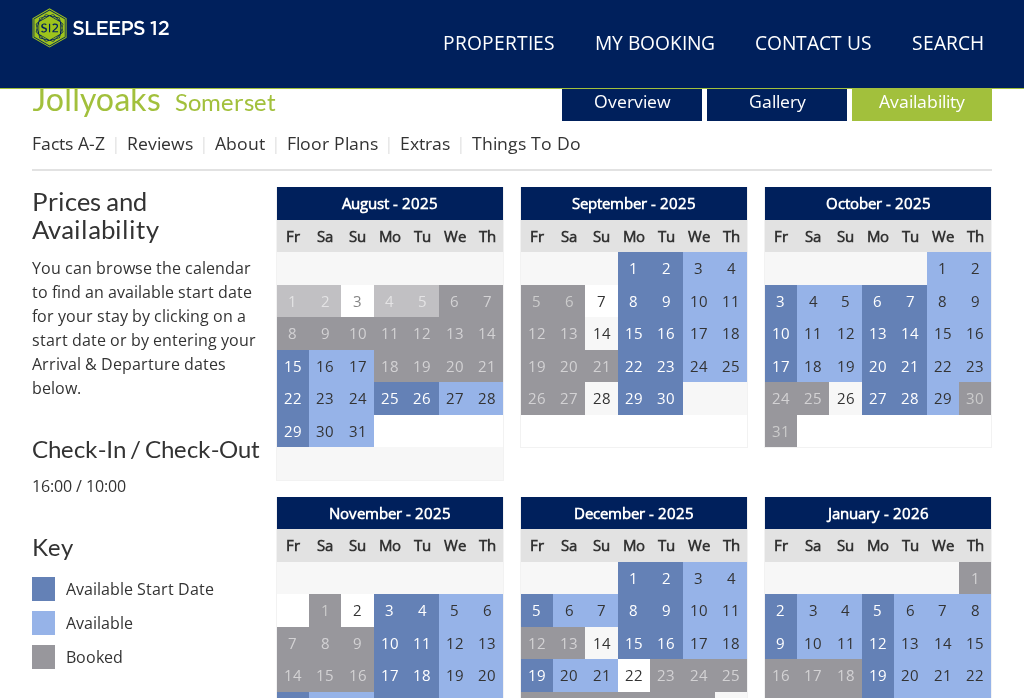 scroll, scrollTop: 641, scrollLeft: 0, axis: vertical 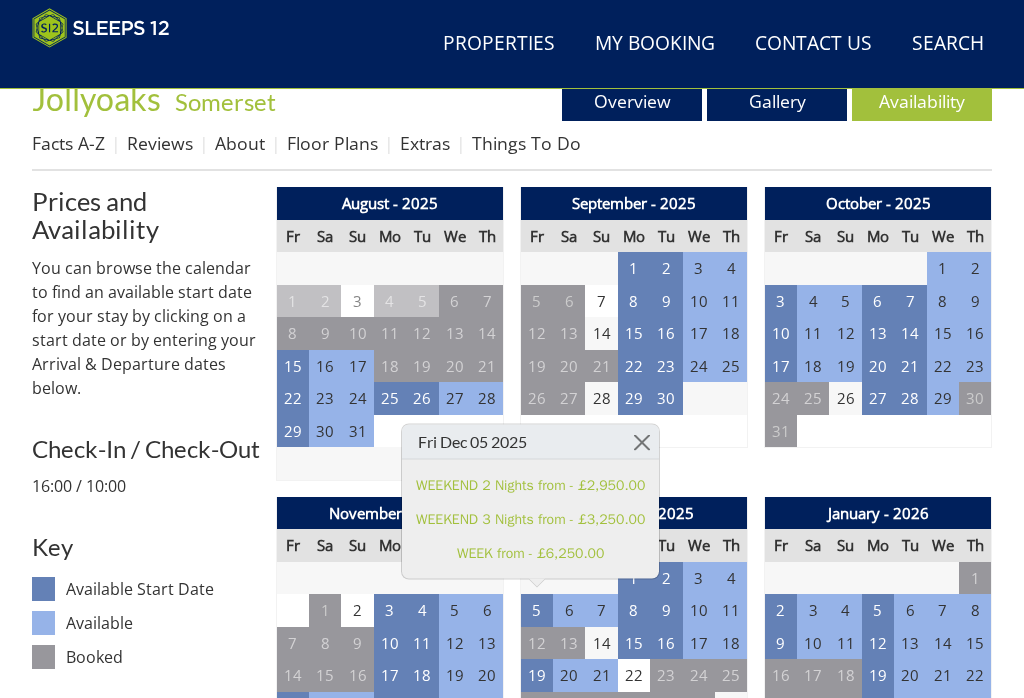 click at bounding box center (641, 442) 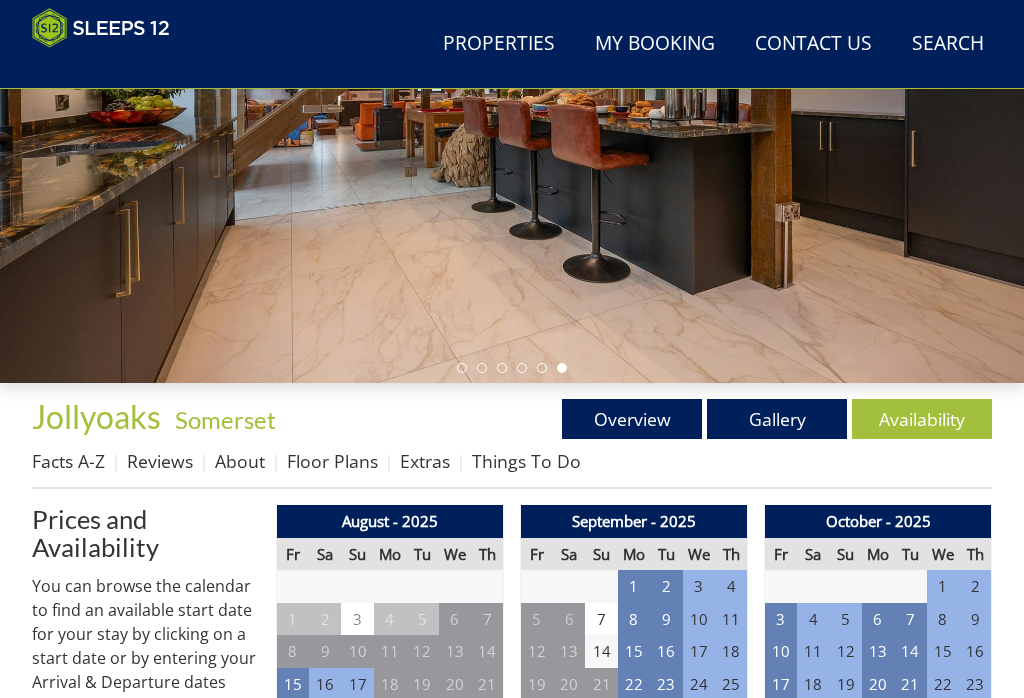 scroll, scrollTop: 313, scrollLeft: 0, axis: vertical 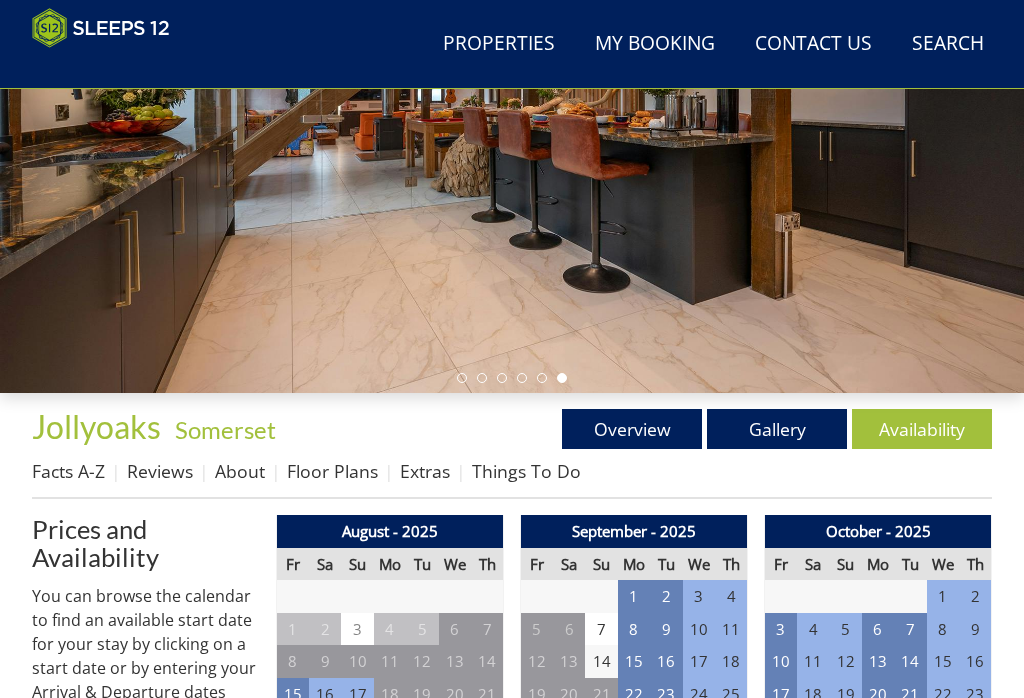 click on "Floor Plans" at bounding box center (332, 471) 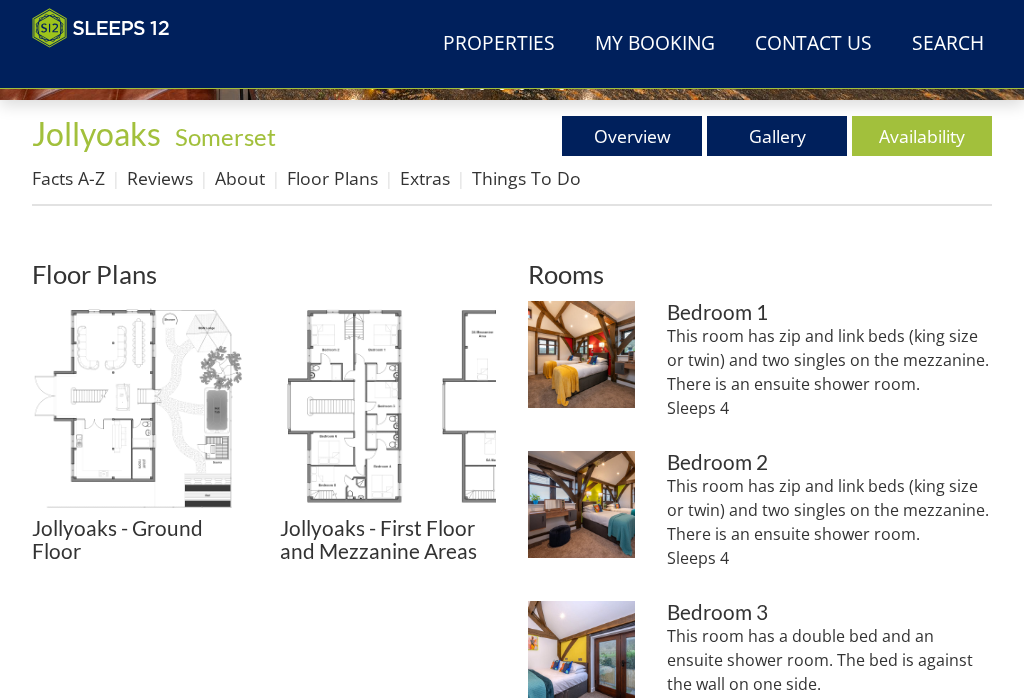 scroll, scrollTop: 606, scrollLeft: 0, axis: vertical 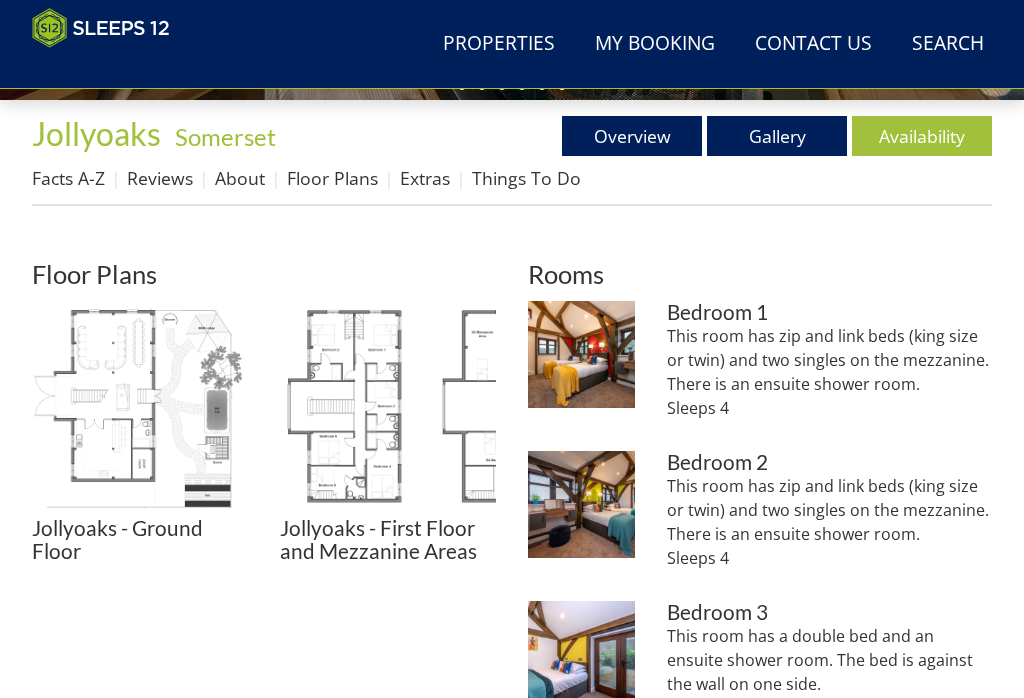 click at bounding box center (388, 409) 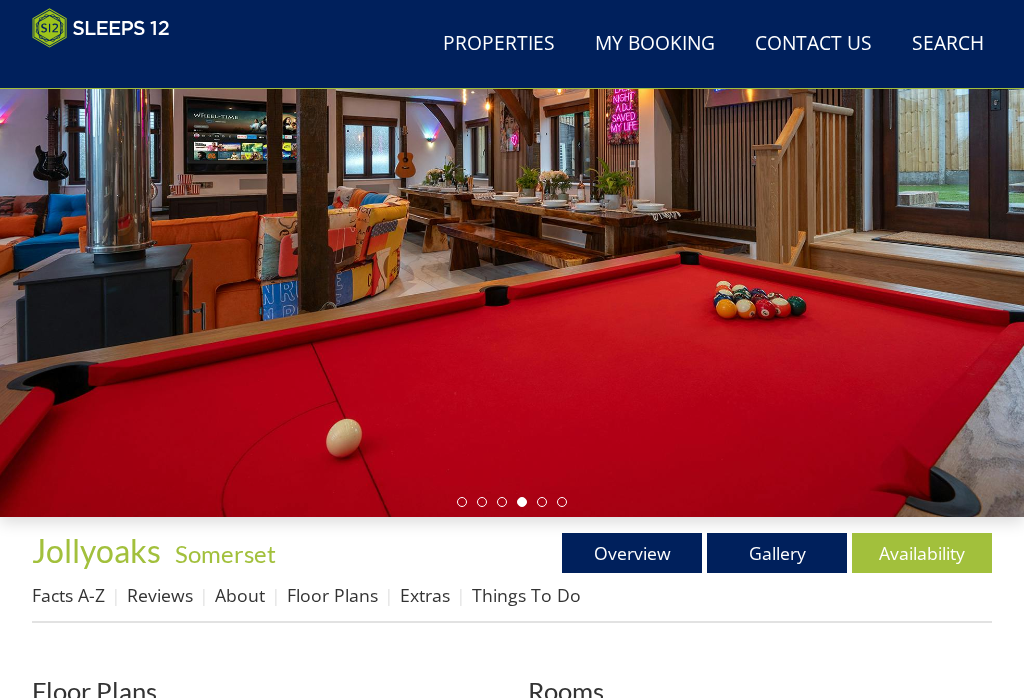 scroll, scrollTop: 189, scrollLeft: 0, axis: vertical 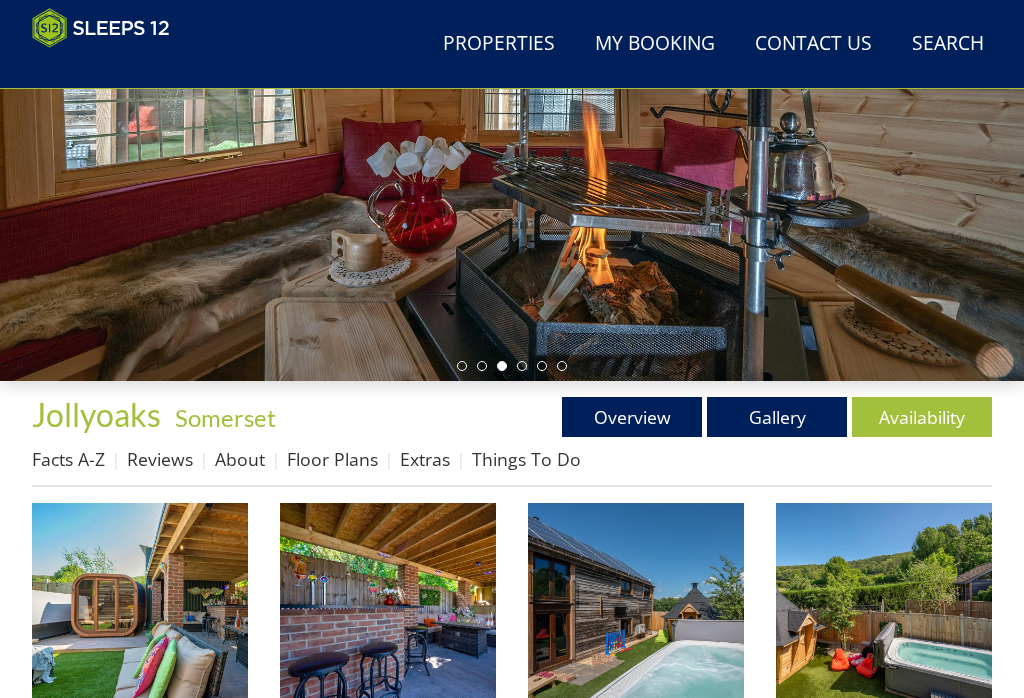 click at bounding box center (140, 611) 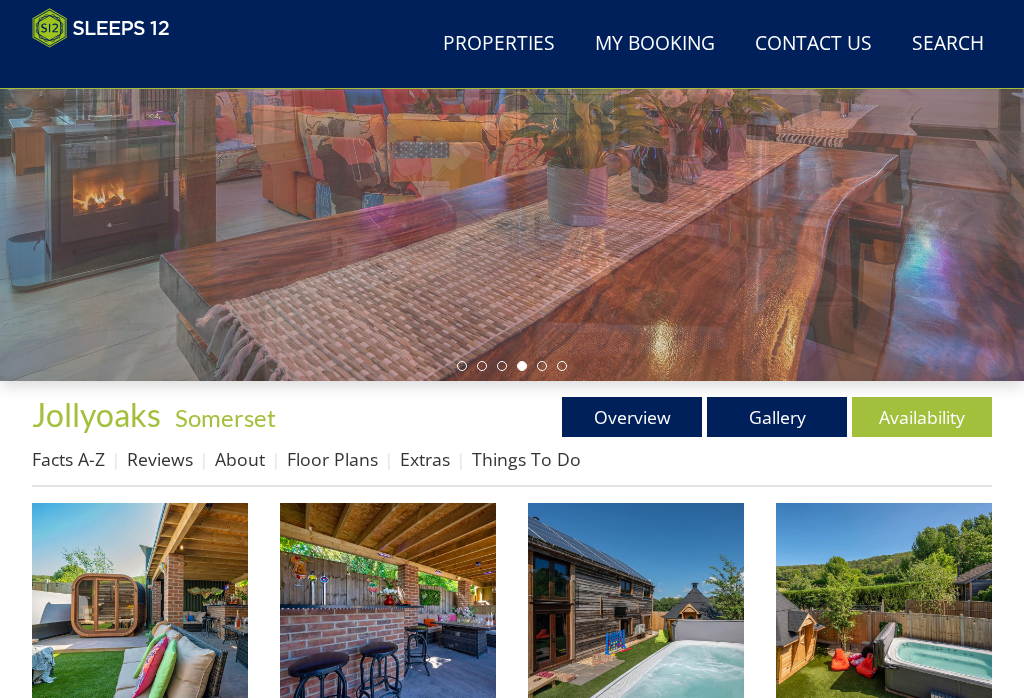 click on "Availability" at bounding box center (922, 417) 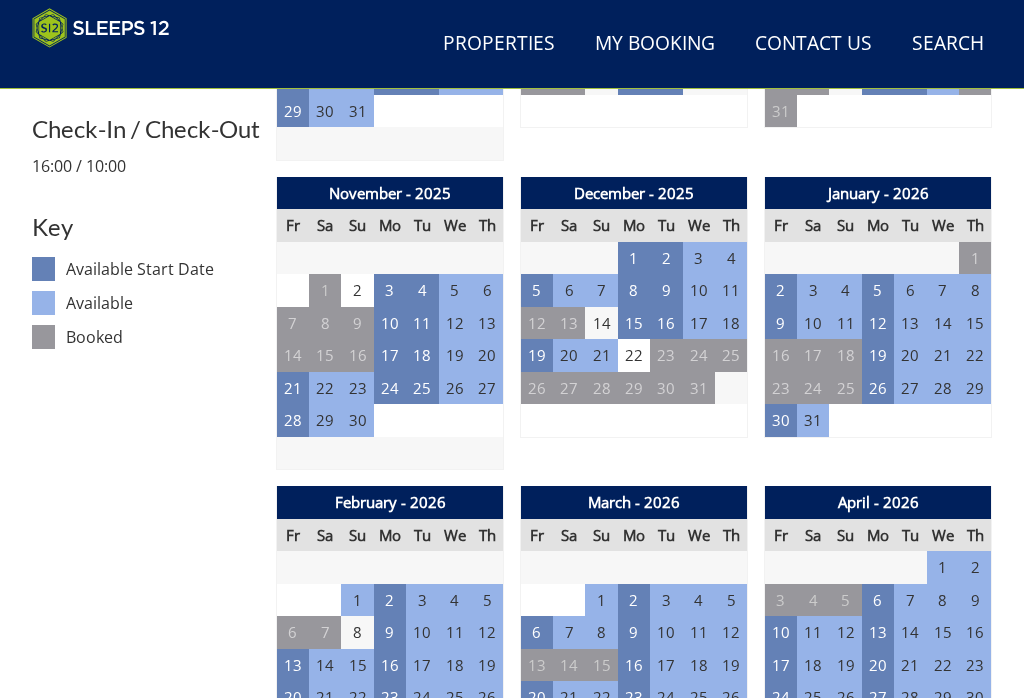 scroll, scrollTop: 961, scrollLeft: 0, axis: vertical 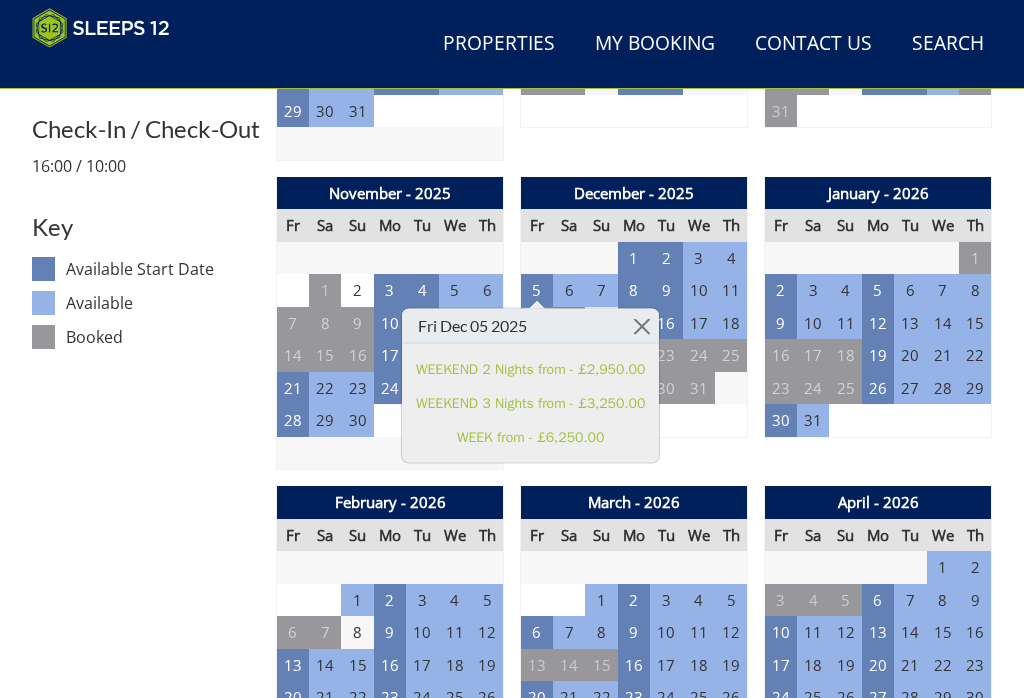 click at bounding box center [641, 326] 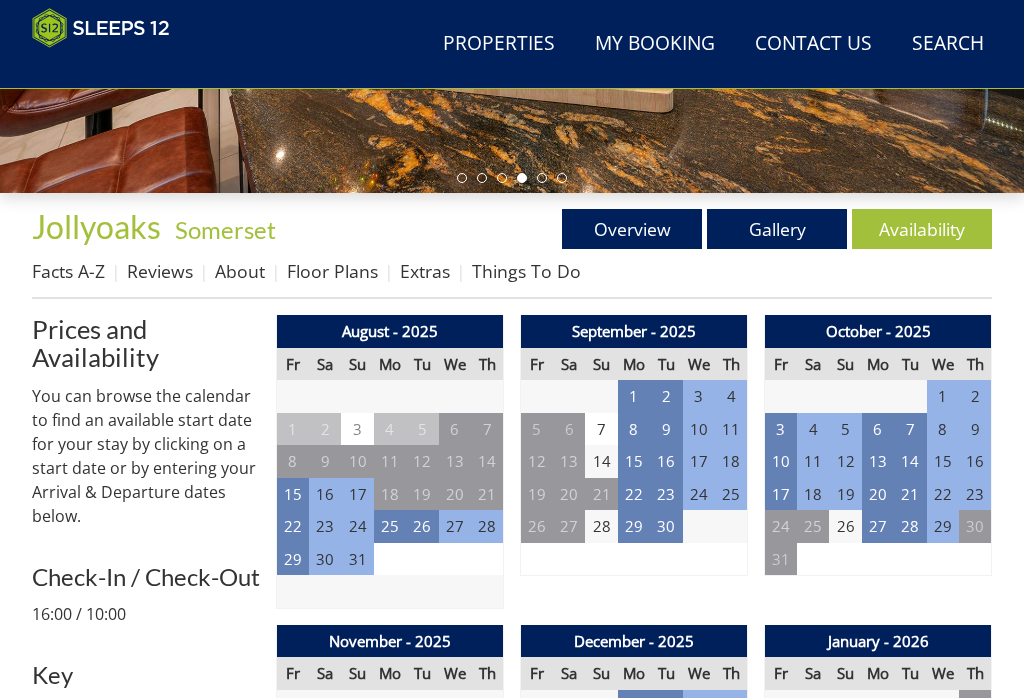 scroll, scrollTop: 470, scrollLeft: 0, axis: vertical 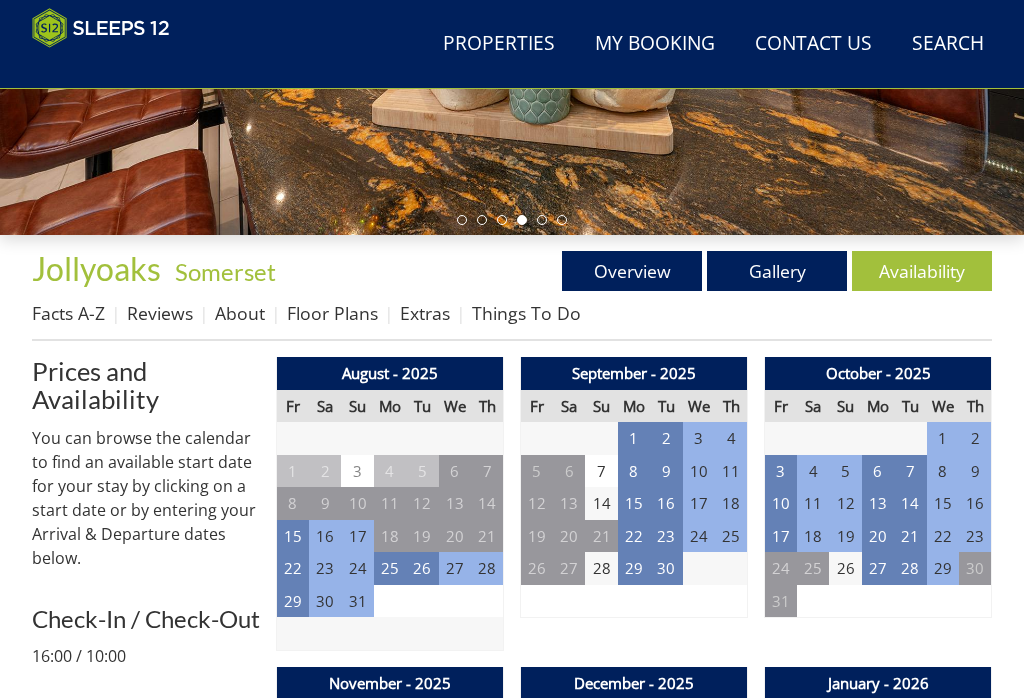 click on "Things To Do" at bounding box center (526, 314) 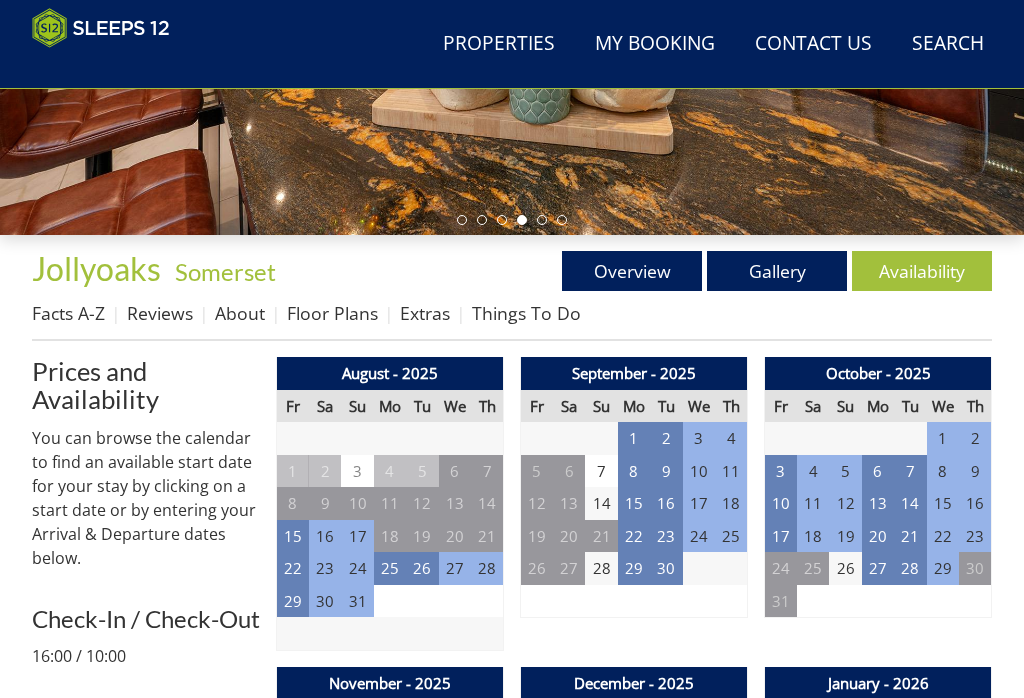 scroll, scrollTop: 471, scrollLeft: 0, axis: vertical 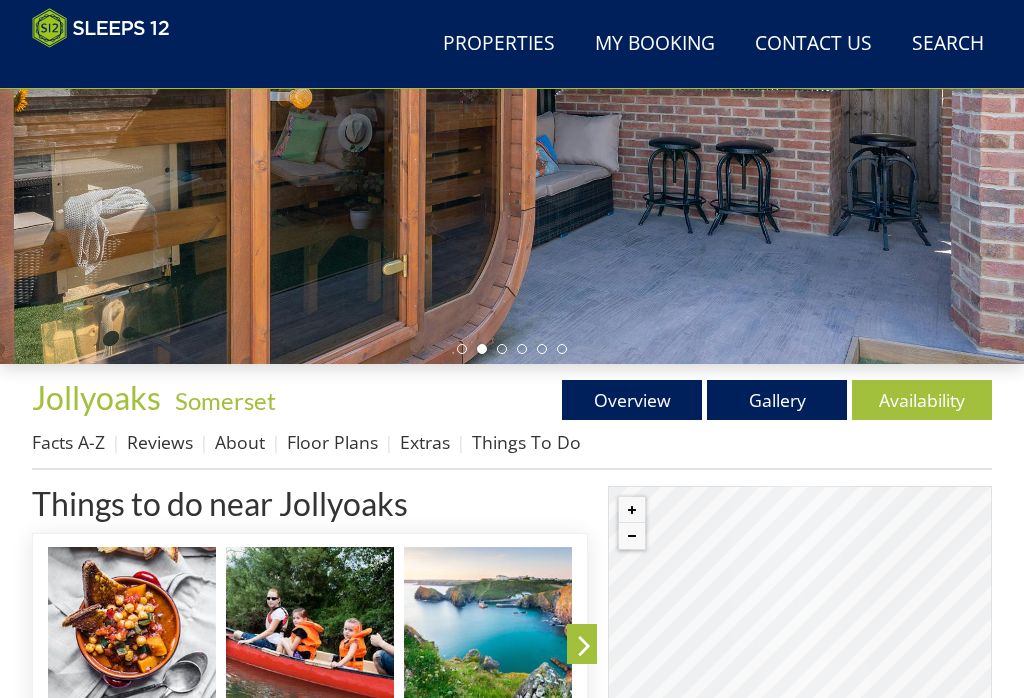 click on "Extras" at bounding box center (425, 442) 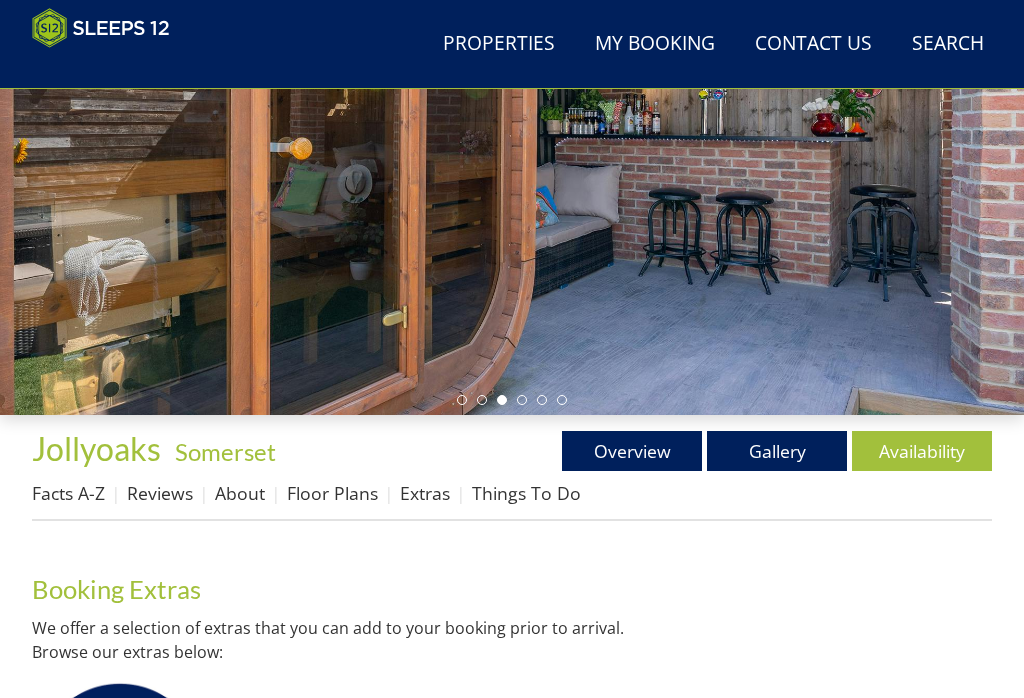 scroll, scrollTop: 291, scrollLeft: 0, axis: vertical 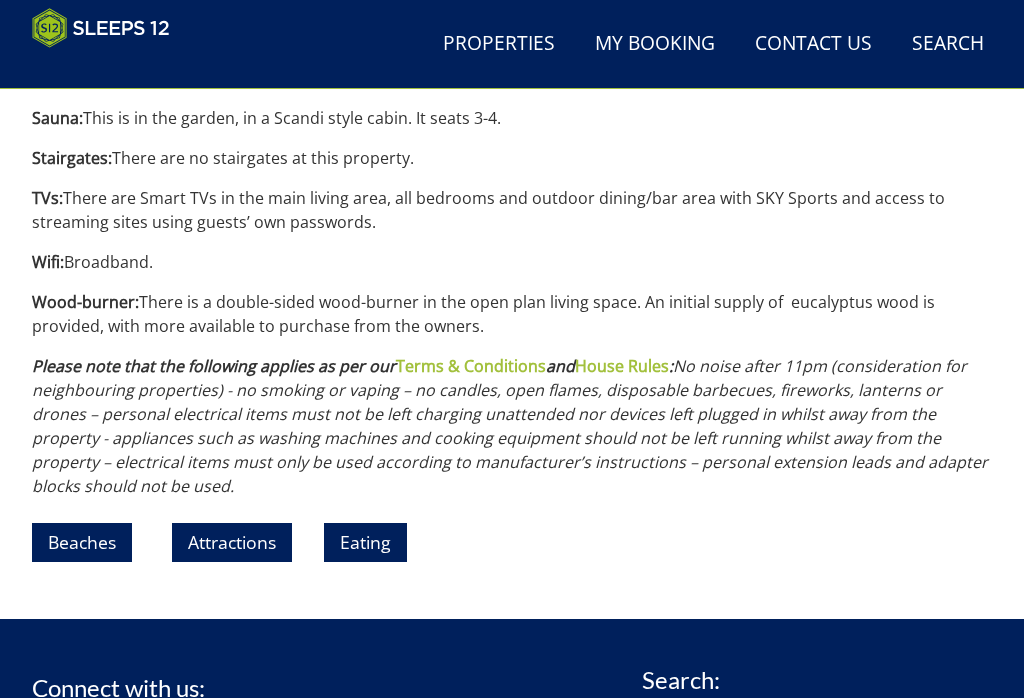 click on "Wood-burner:  There is a double-sided wood-burner in the open plan living space. An initial supply of  eucalyptus wood is provided, with more available to purchase from the owners." at bounding box center (512, 314) 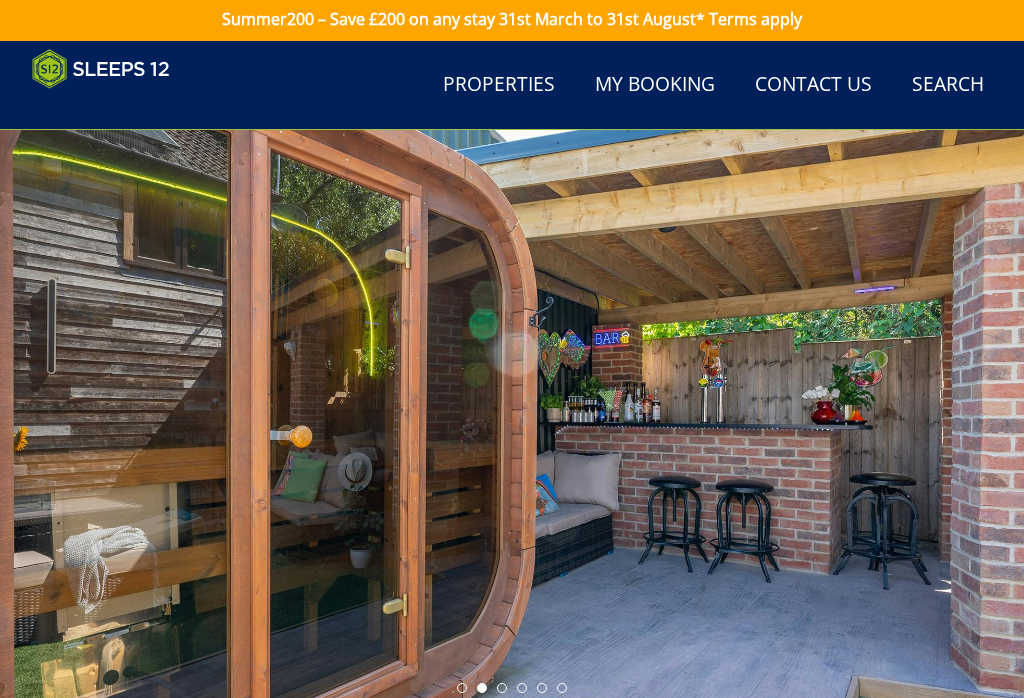 scroll, scrollTop: 0, scrollLeft: 0, axis: both 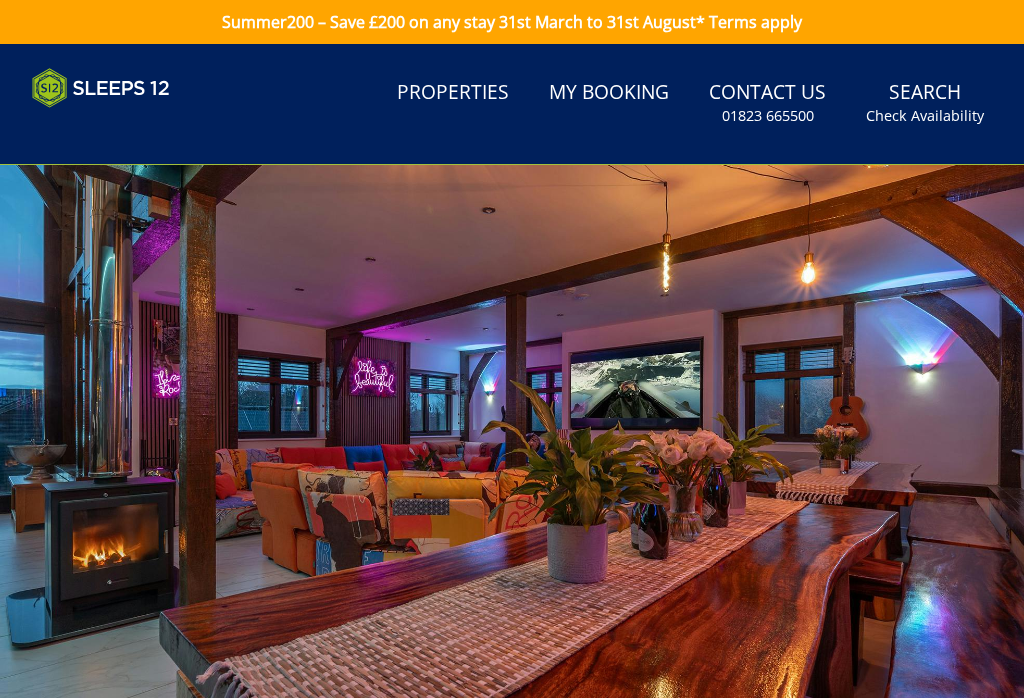 click at bounding box center [512, 451] 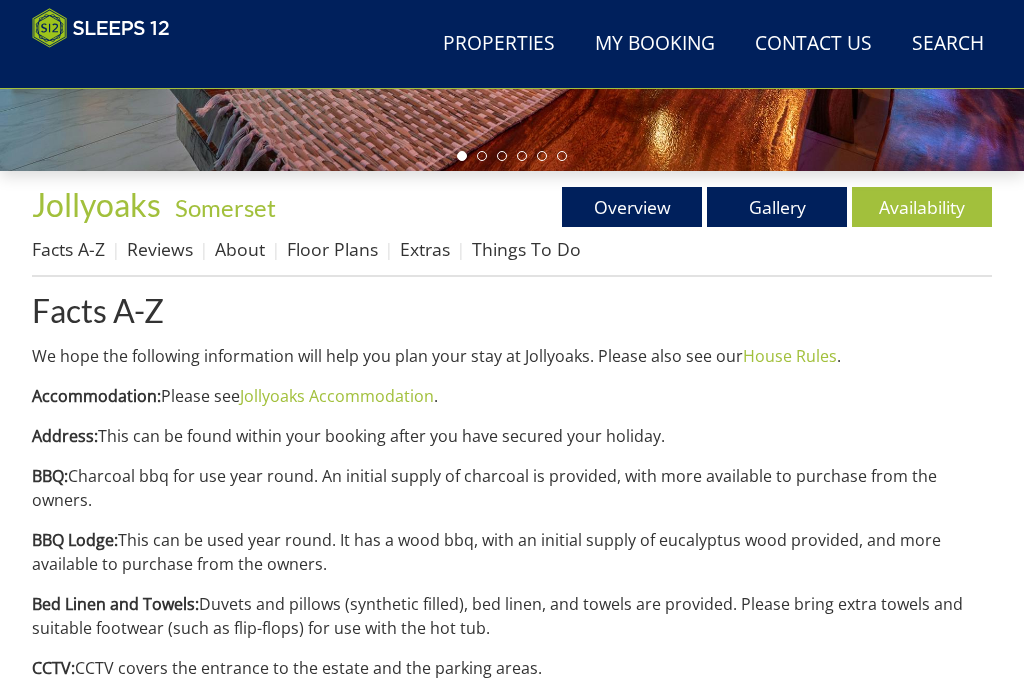 scroll, scrollTop: 535, scrollLeft: 0, axis: vertical 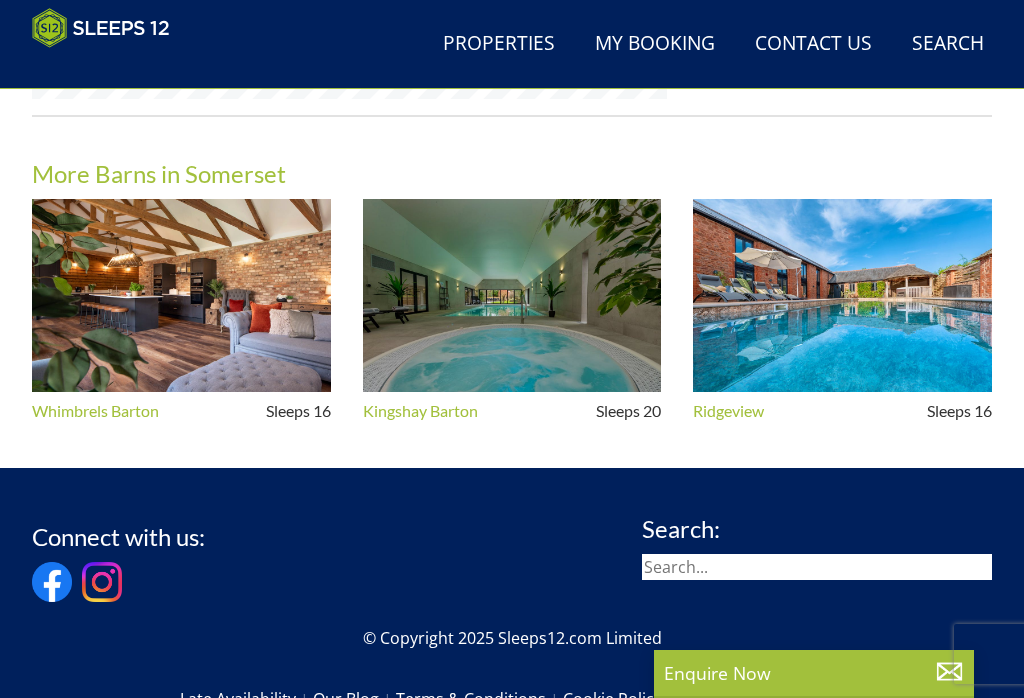 click at bounding box center [181, 295] 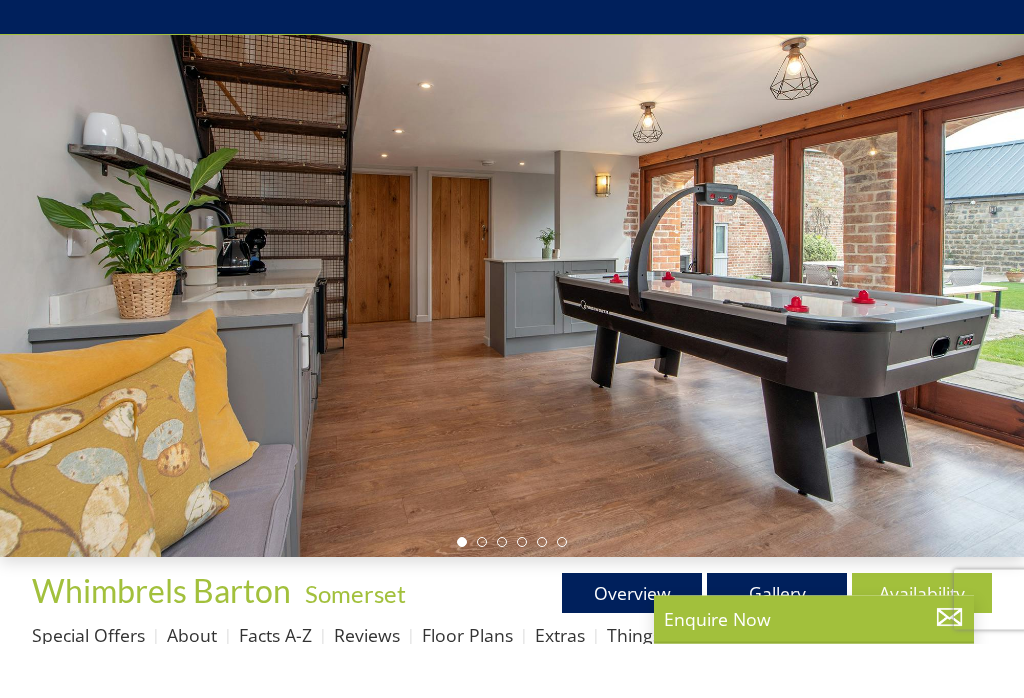 scroll, scrollTop: 240, scrollLeft: 0, axis: vertical 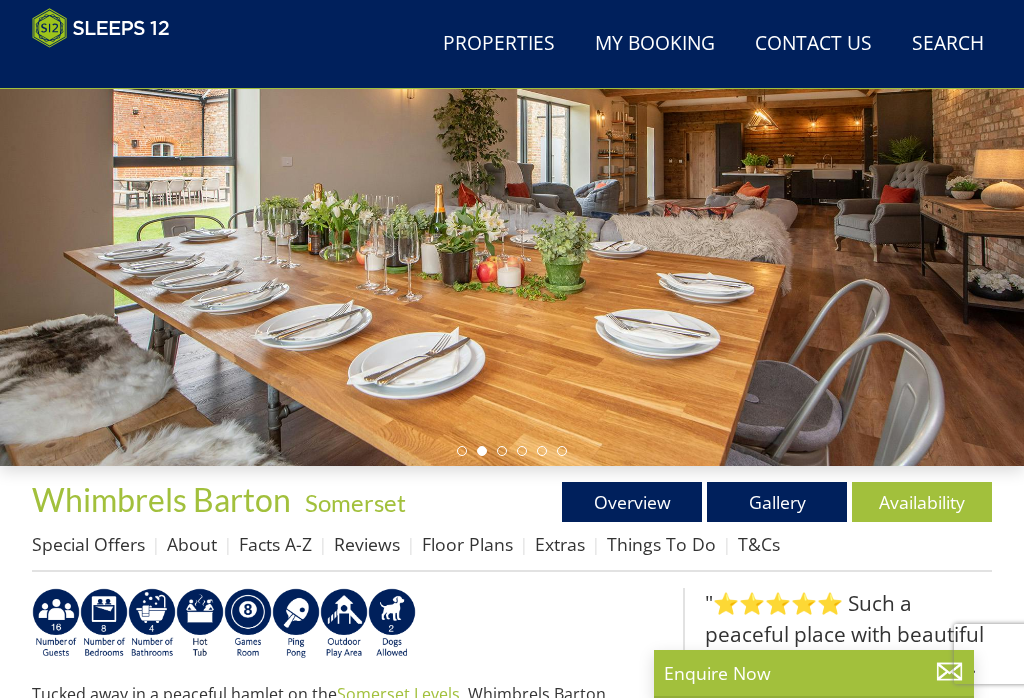 click on "Properties
Whimbrels Barton
-  [STATE]
Overview
Gallery
Availability
Special Offers
About
Facts A-Z
Reviews
Floor Plans
Extras
Things To Do
T&Cs
Tucked away in a peaceful hamlet on the  [STATE] Levels
[CITY]  is just down the road with independent shops, regular markets and riverside walks. Conveniently, the M5, A358 and A303 are all within easy reach.
This property is on the same site as  Withymans" at bounding box center (512, 1269) 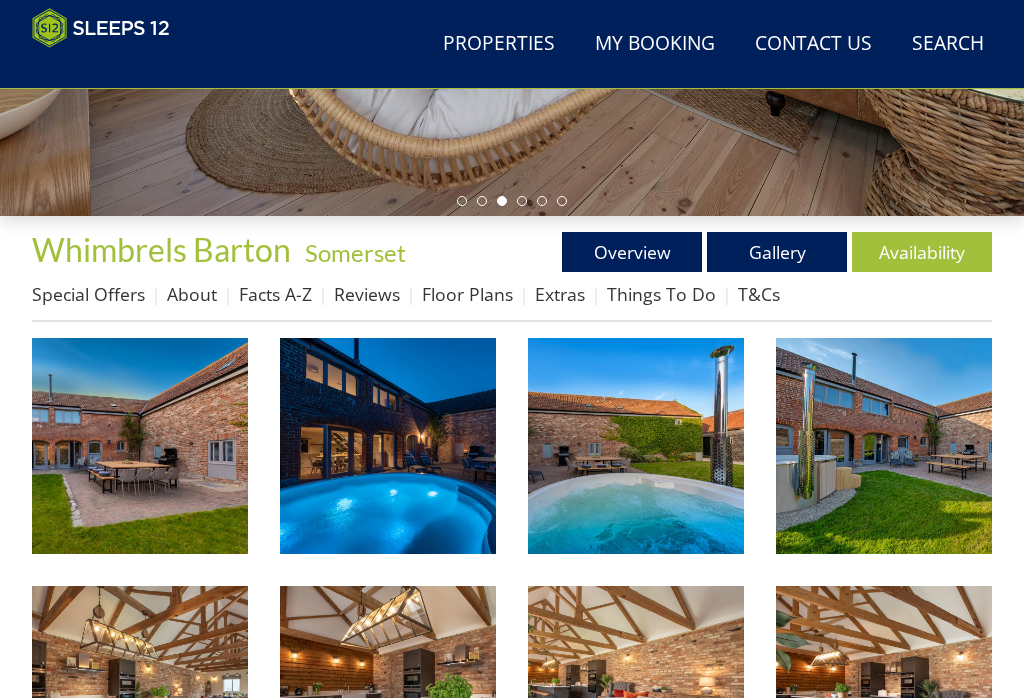 scroll, scrollTop: 490, scrollLeft: 0, axis: vertical 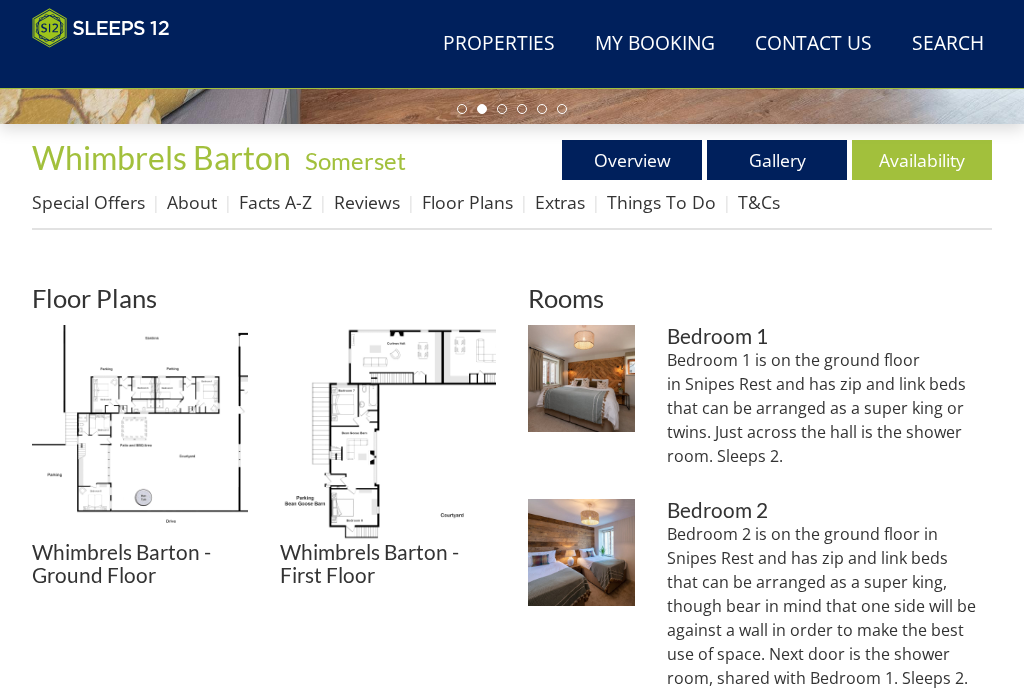 click at bounding box center (140, 433) 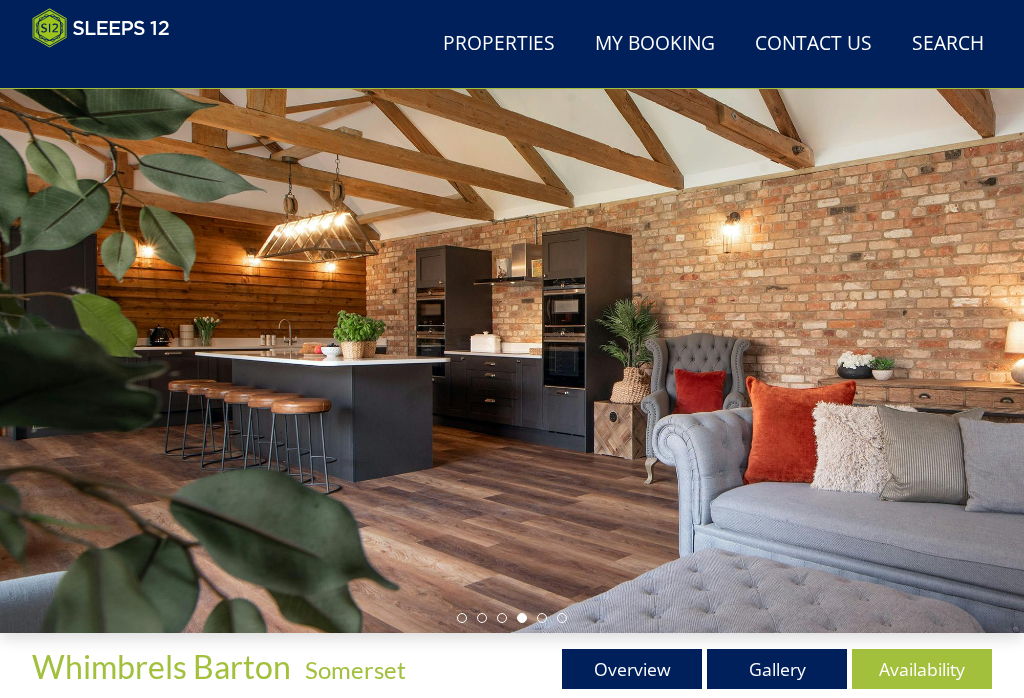 scroll, scrollTop: 44, scrollLeft: 0, axis: vertical 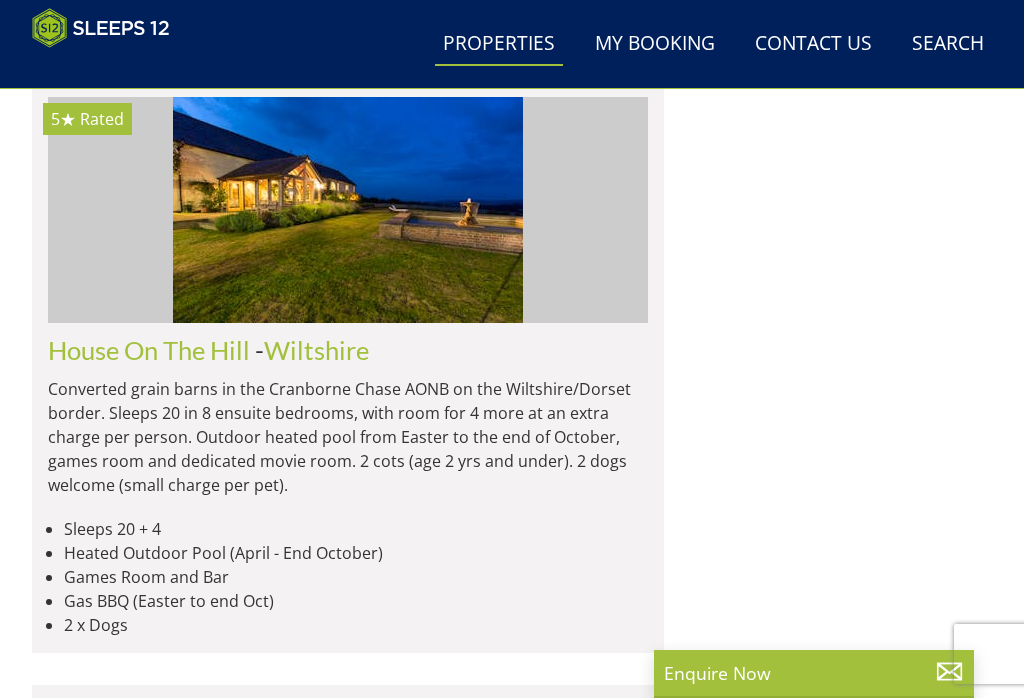 click on "Meadows Drift" at bounding box center [132, -1033] 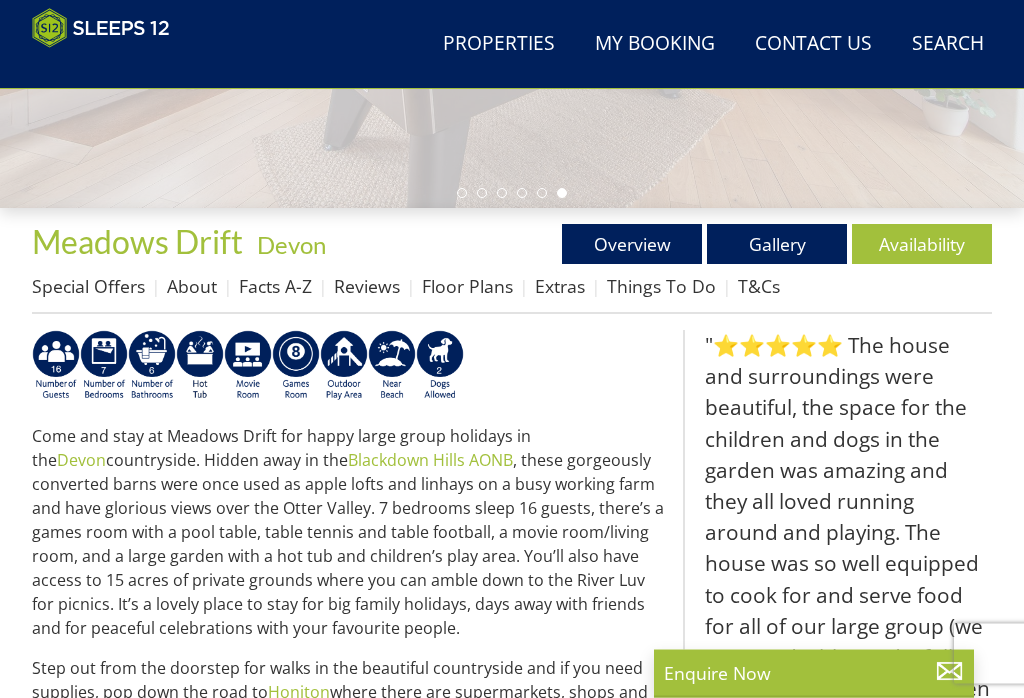 scroll, scrollTop: 498, scrollLeft: 0, axis: vertical 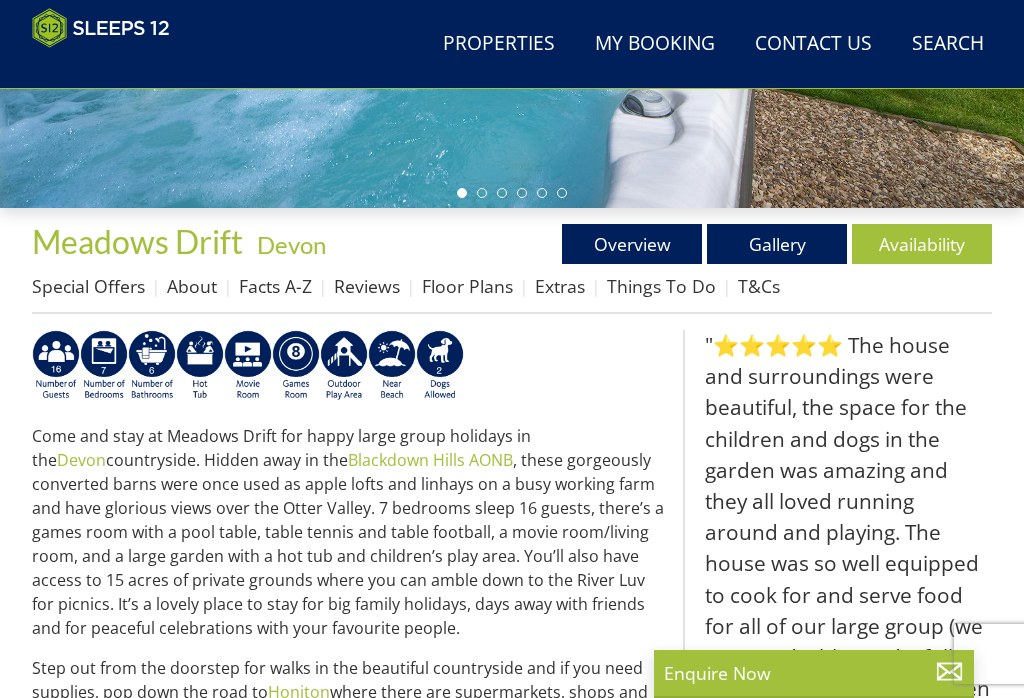 click on "Availability" at bounding box center (922, 244) 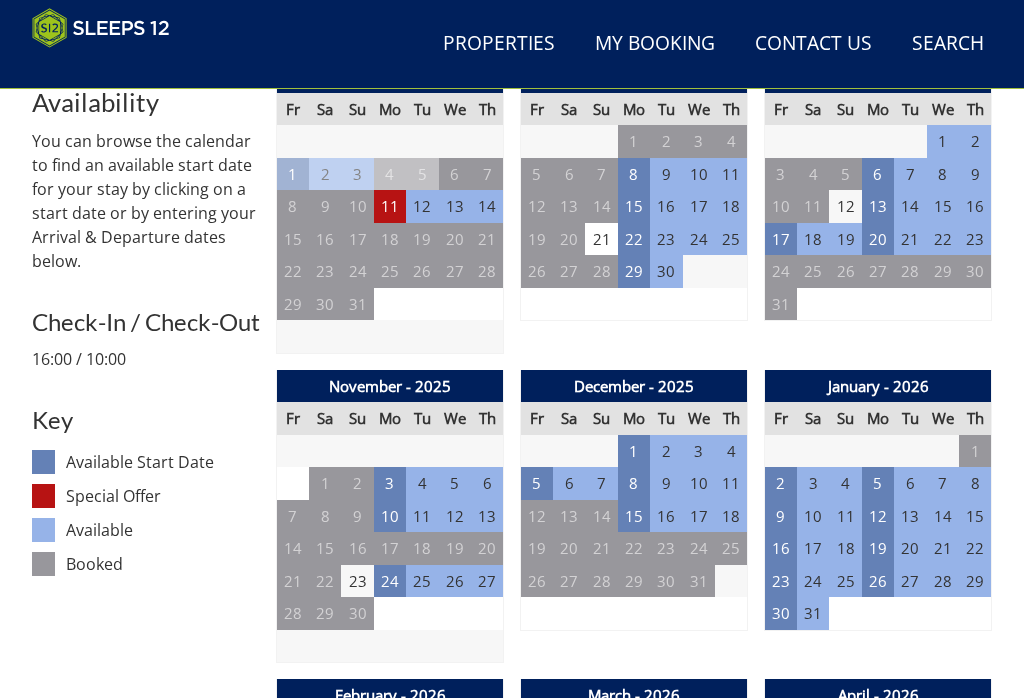 scroll, scrollTop: 769, scrollLeft: 0, axis: vertical 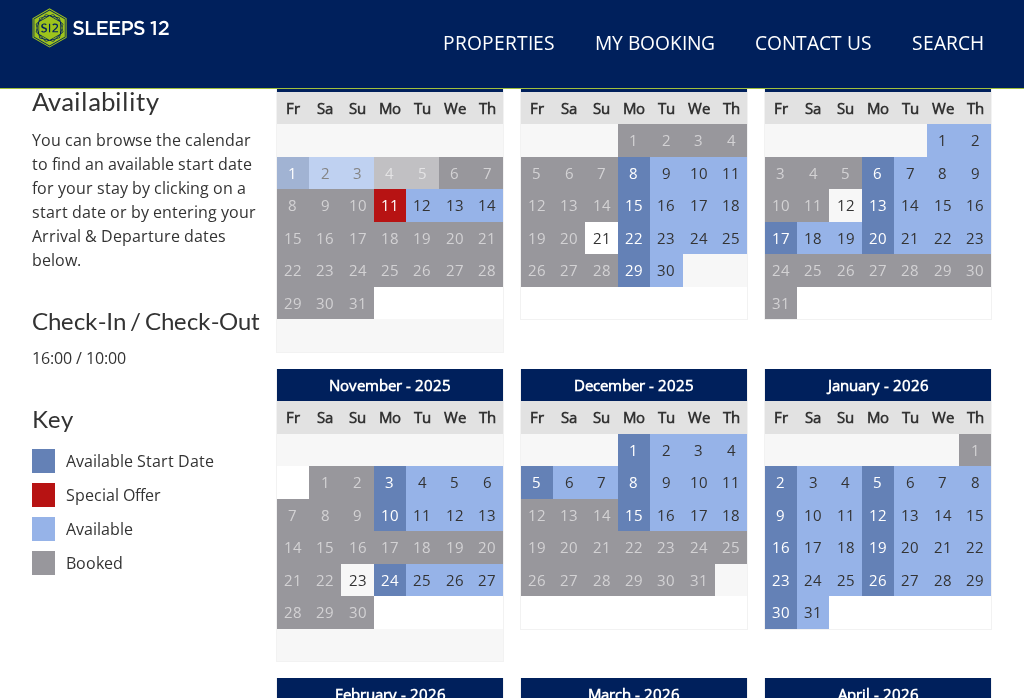 click on "5" at bounding box center (537, 482) 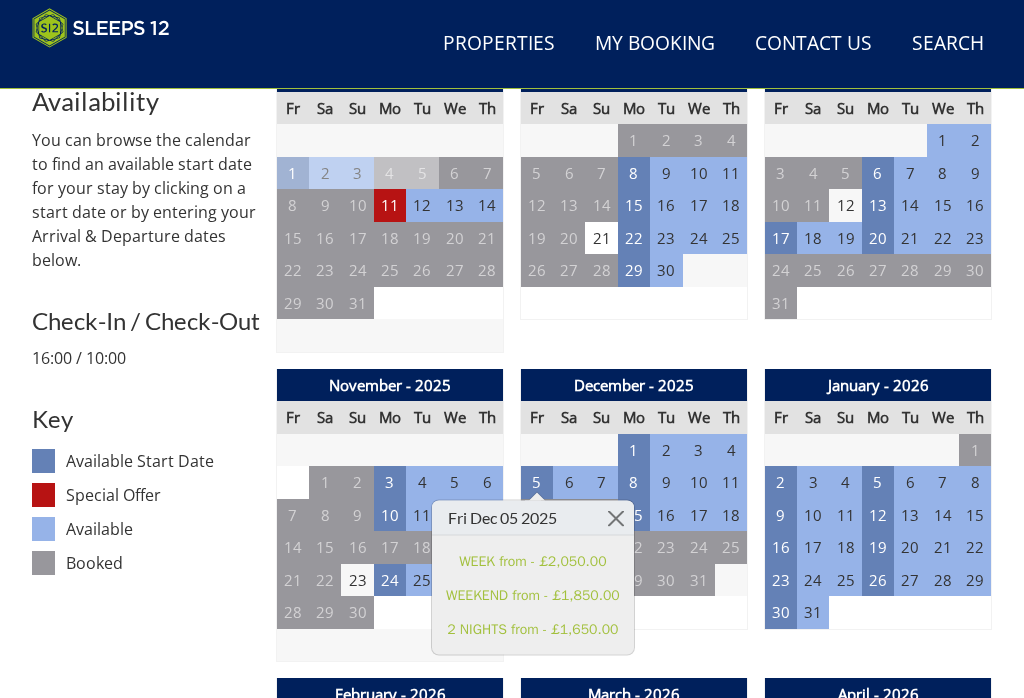 click at bounding box center [616, 518] 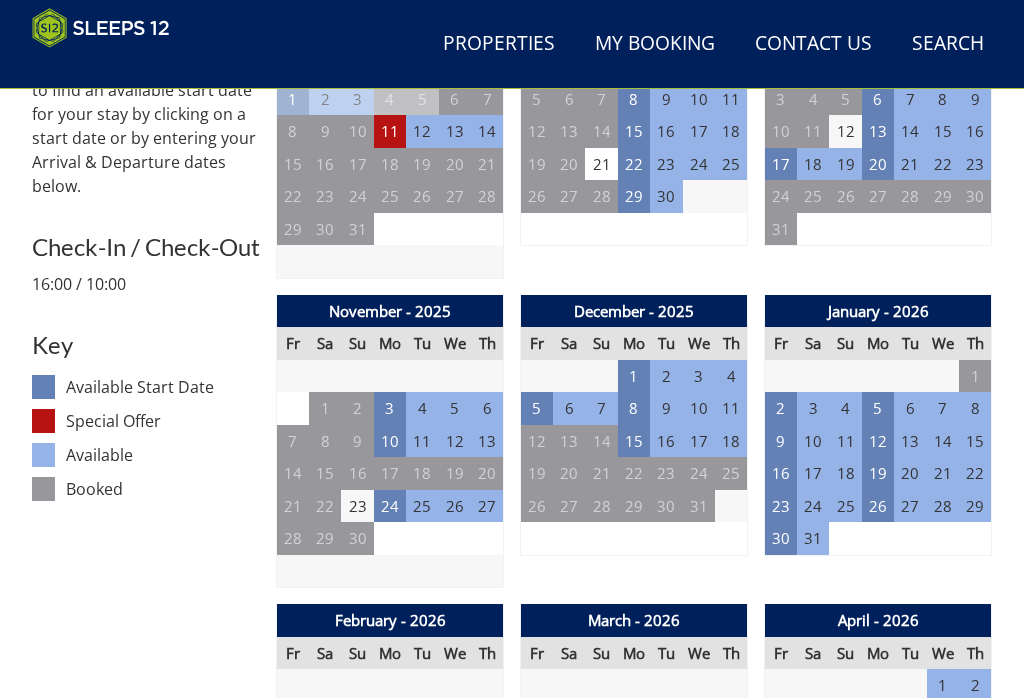 scroll, scrollTop: 843, scrollLeft: 0, axis: vertical 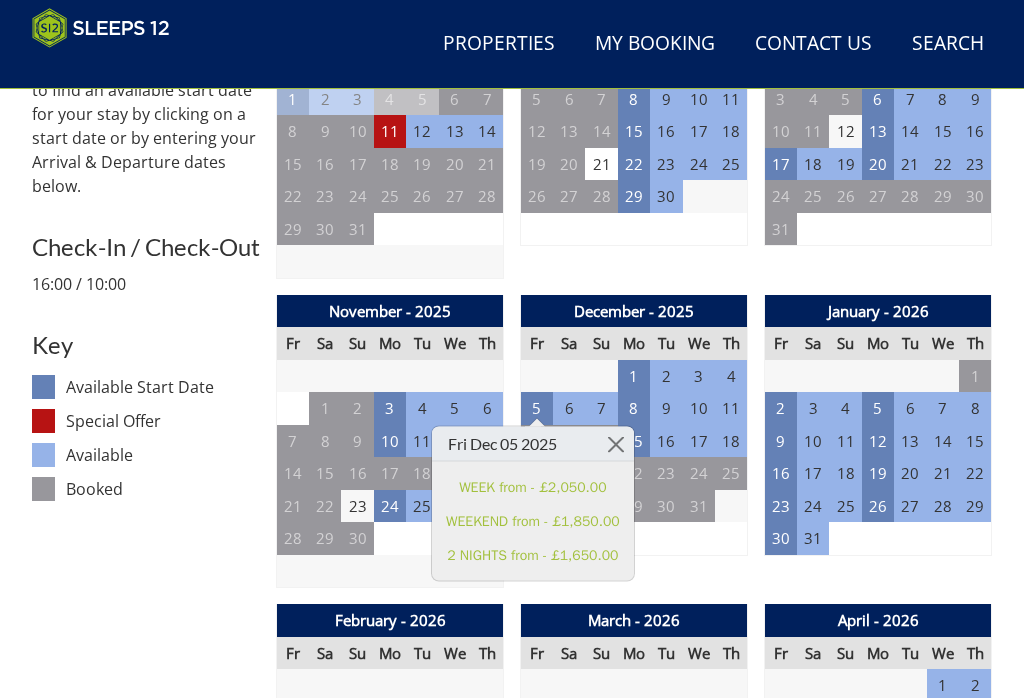 click at bounding box center [616, 444] 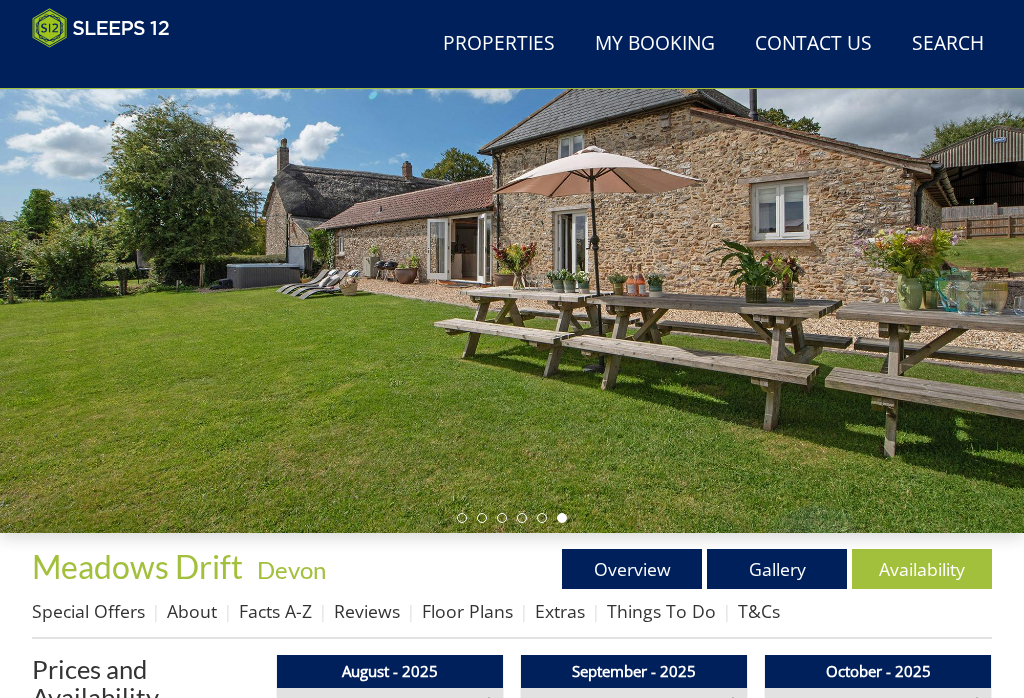 scroll, scrollTop: 172, scrollLeft: 0, axis: vertical 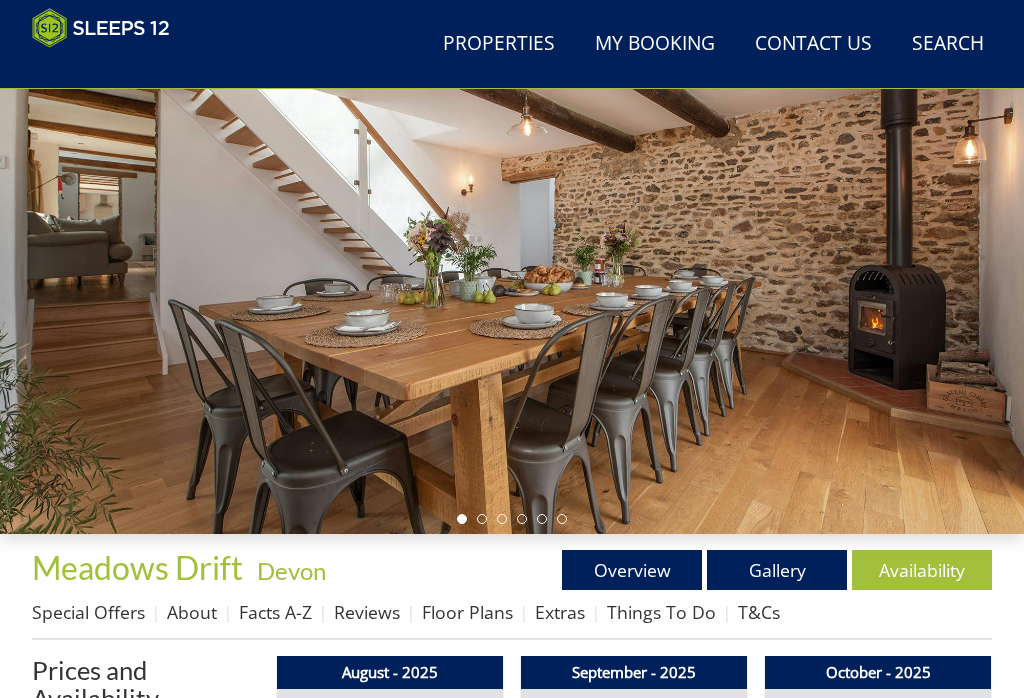 click on "Gallery" at bounding box center [777, 570] 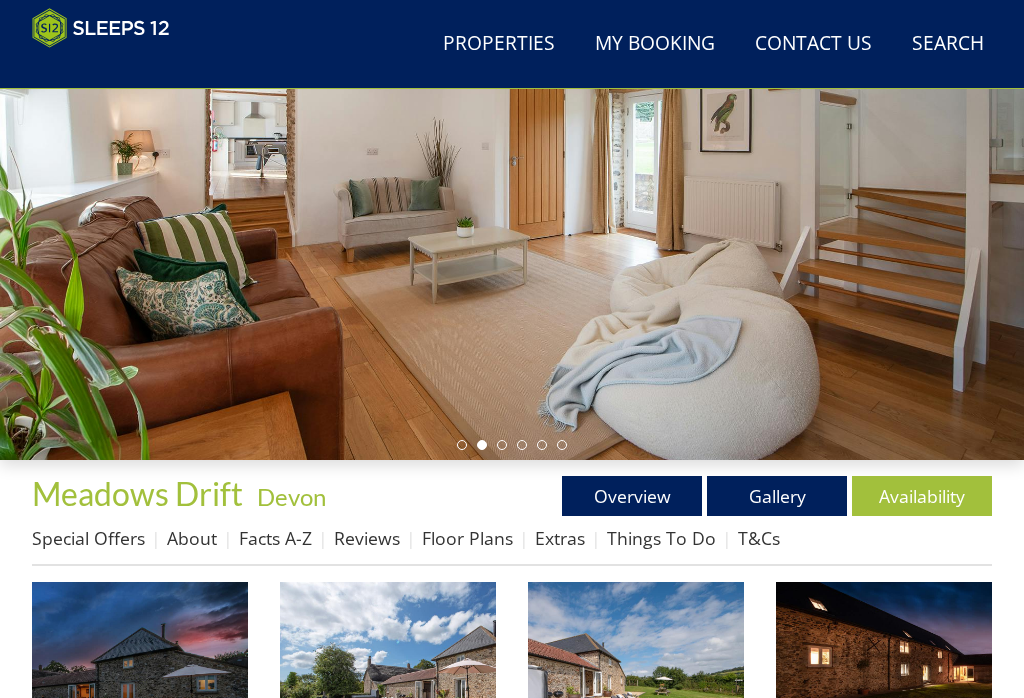 scroll, scrollTop: 281, scrollLeft: 0, axis: vertical 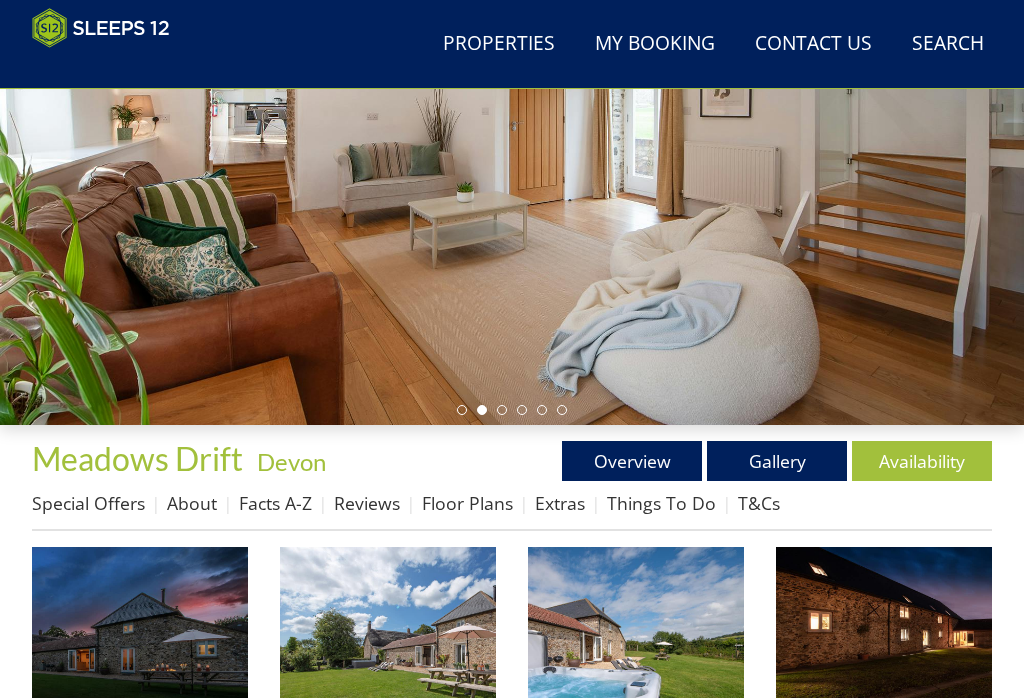 click at bounding box center (140, 655) 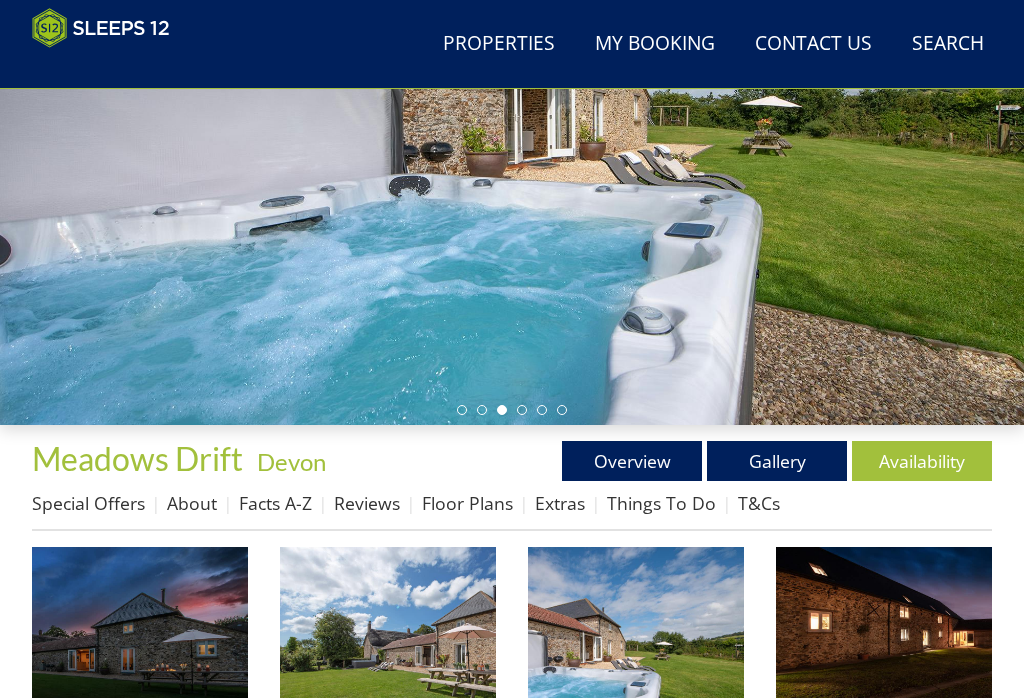 click on "Floor Plans" at bounding box center (467, 503) 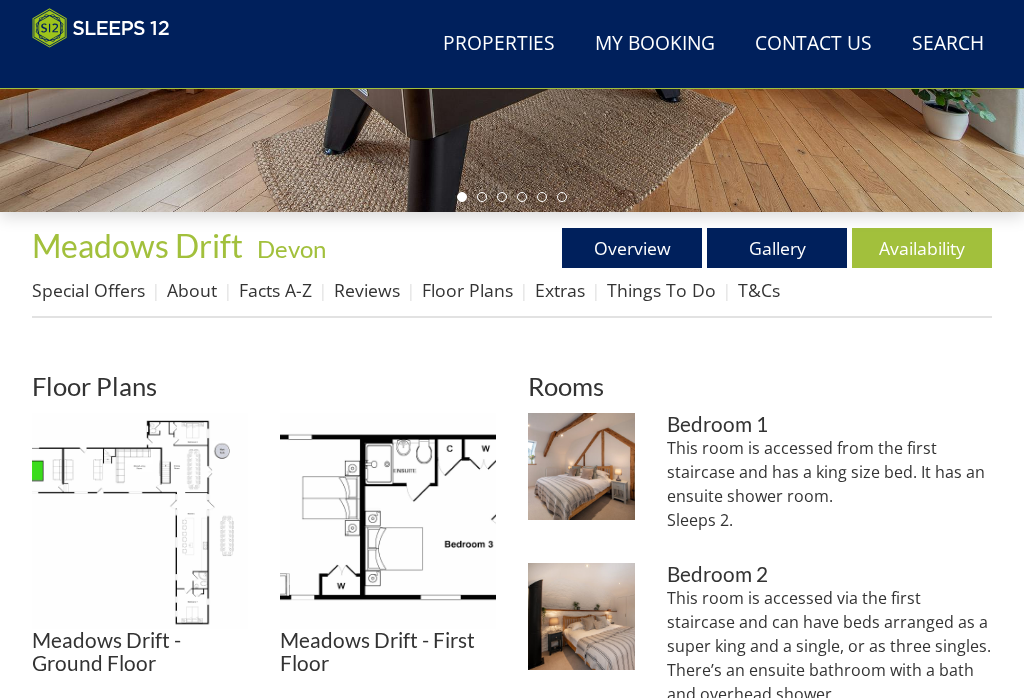 scroll, scrollTop: 496, scrollLeft: 0, axis: vertical 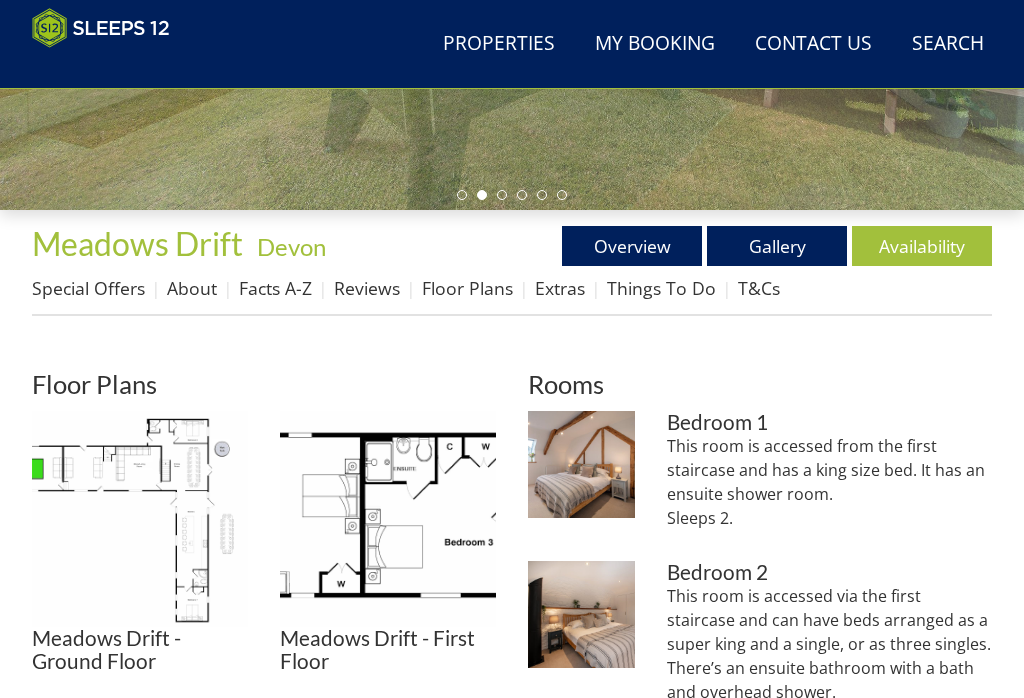 click at bounding box center (140, 519) 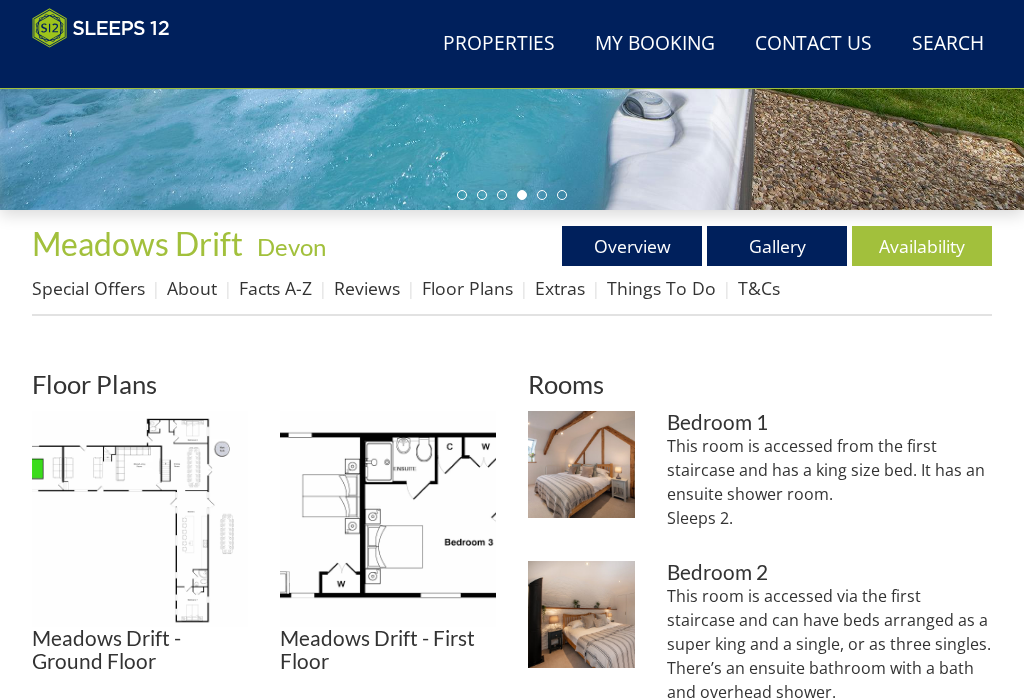 click at bounding box center (388, 519) 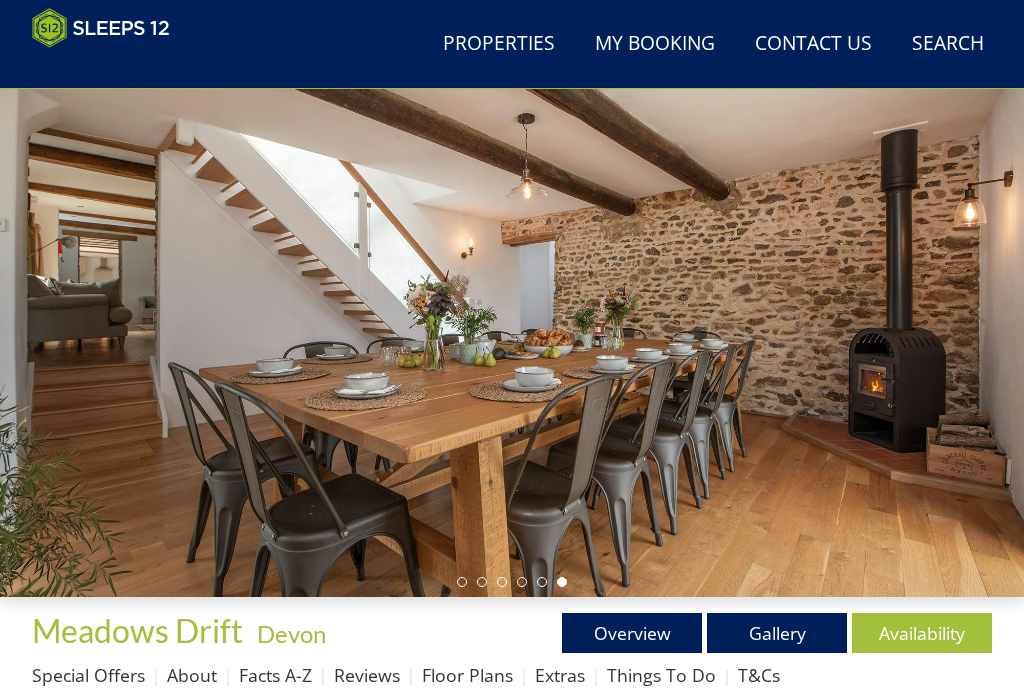 scroll, scrollTop: 106, scrollLeft: 0, axis: vertical 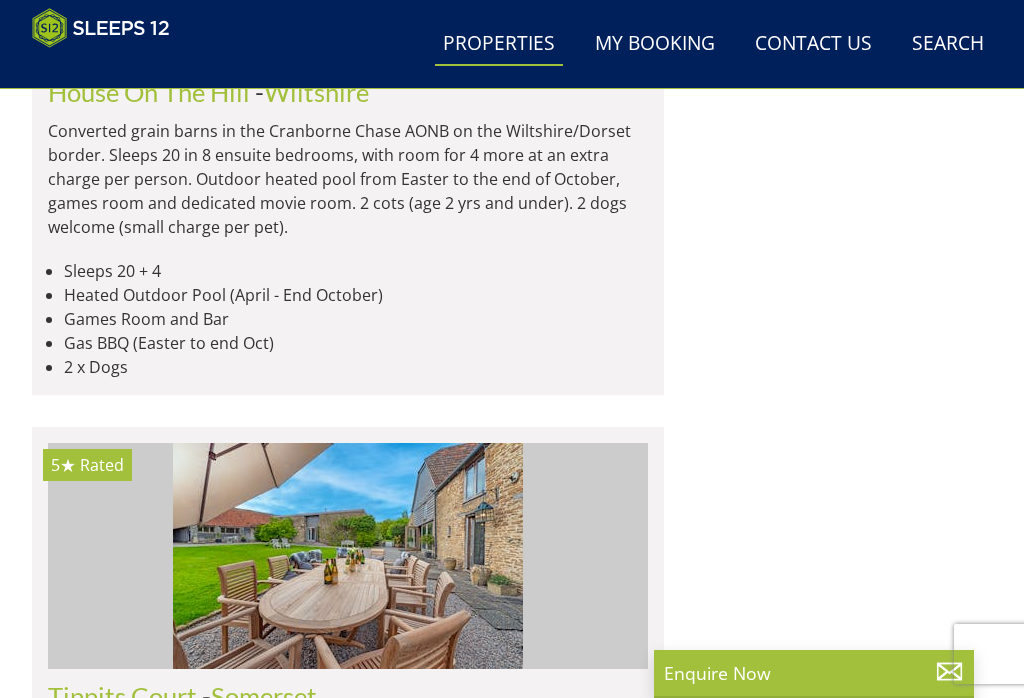 click on "Thorncombe" at bounding box center (118, 2111) 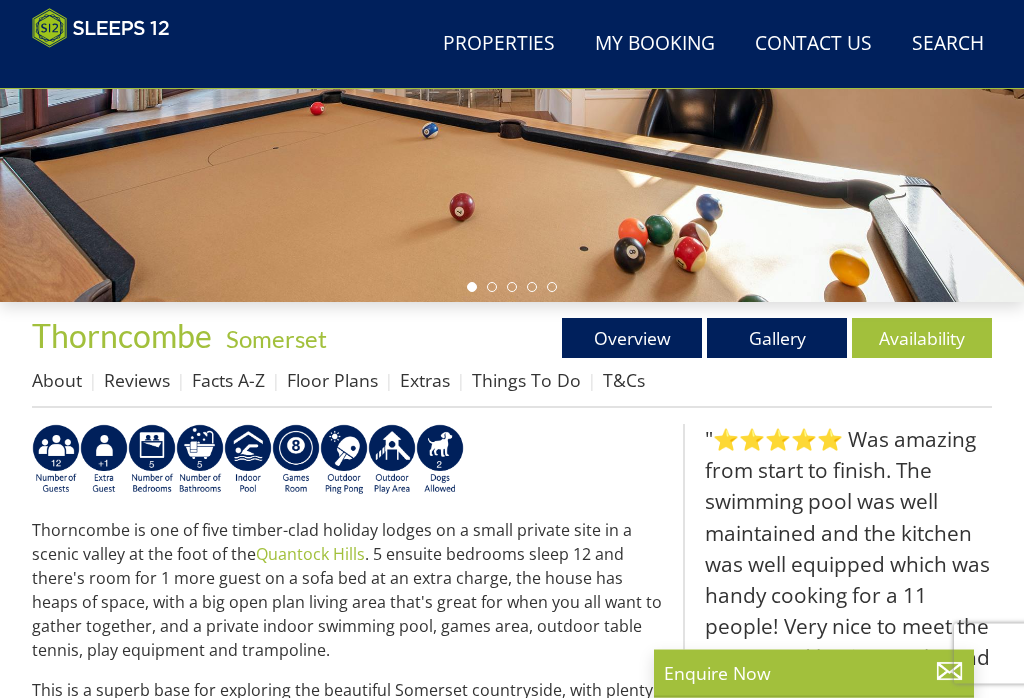 scroll, scrollTop: 404, scrollLeft: 0, axis: vertical 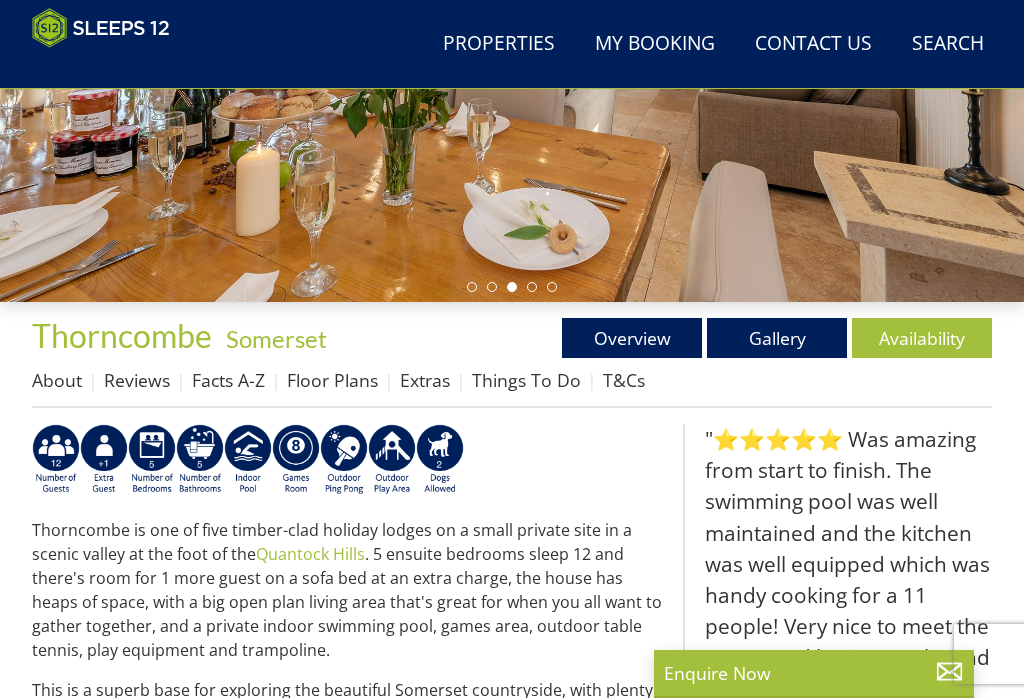 click on "Availability" at bounding box center [922, 338] 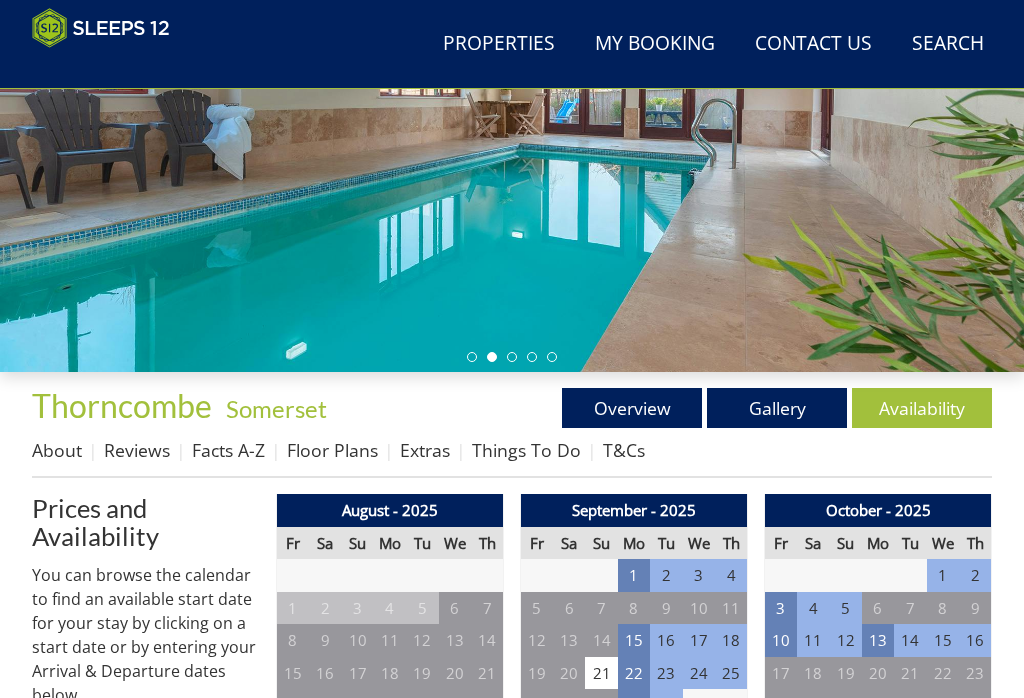 scroll, scrollTop: 323, scrollLeft: 0, axis: vertical 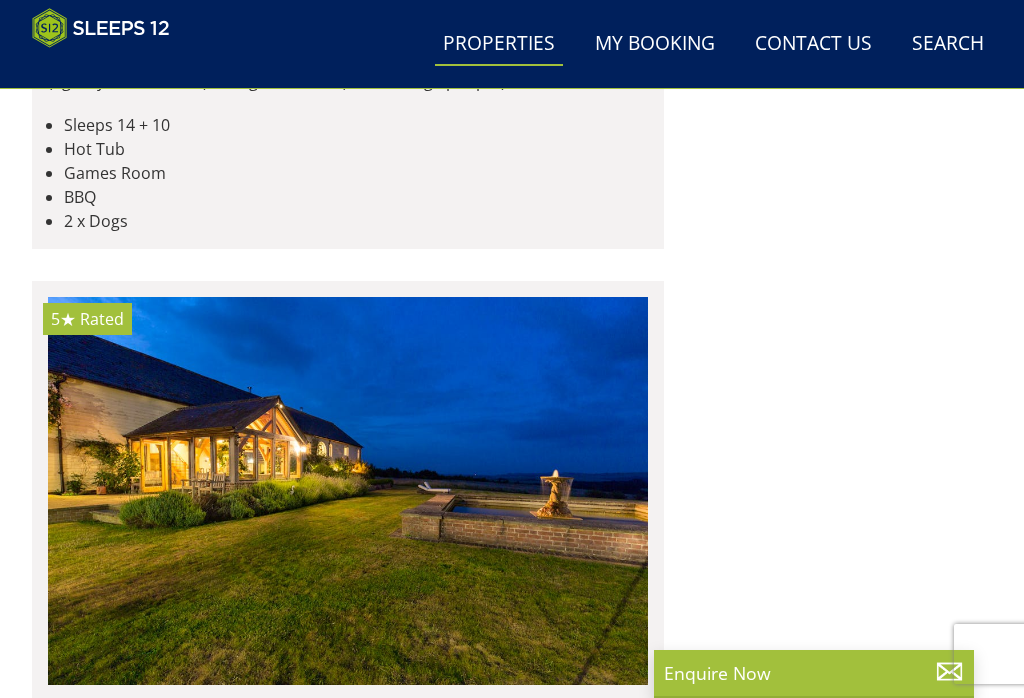 click on "Princehay Barton" at bounding box center (145, -455) 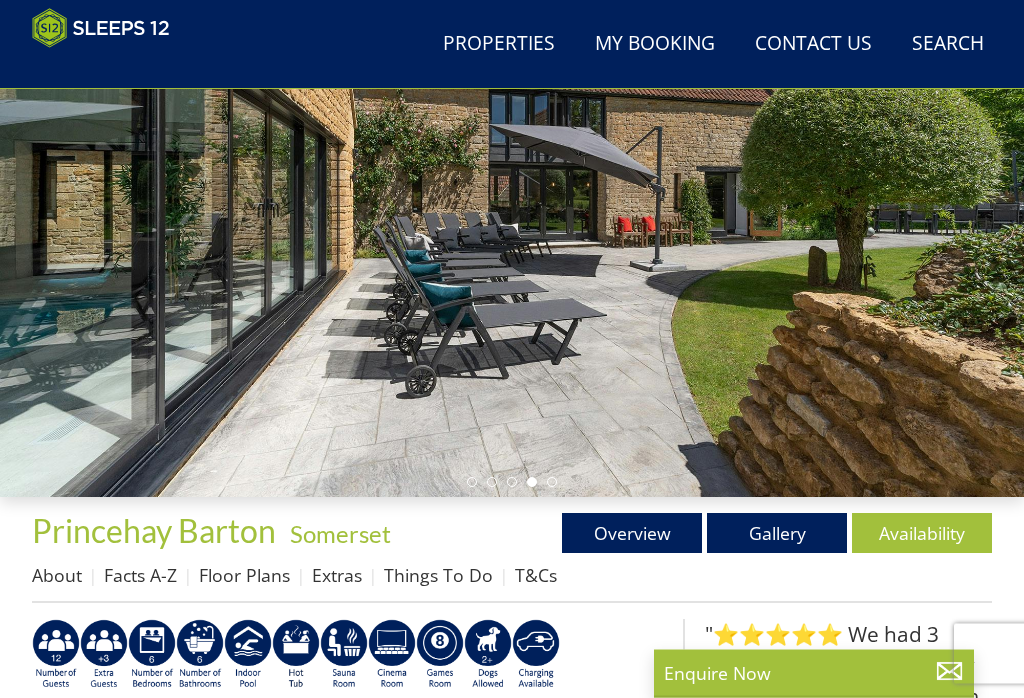 scroll, scrollTop: 209, scrollLeft: 0, axis: vertical 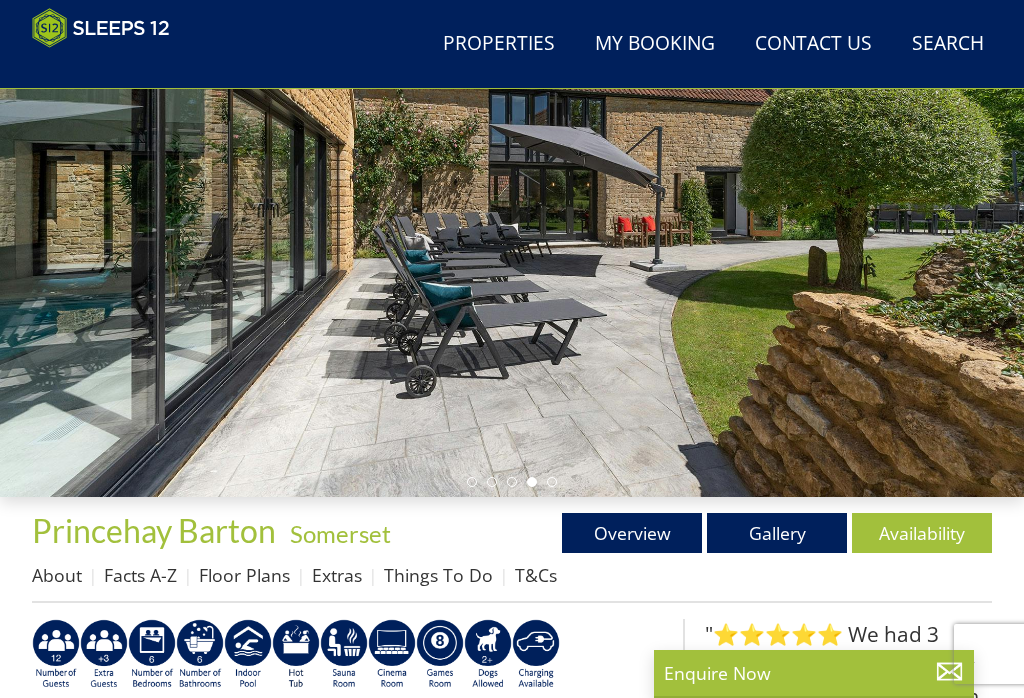 click on "Availability" at bounding box center (922, 533) 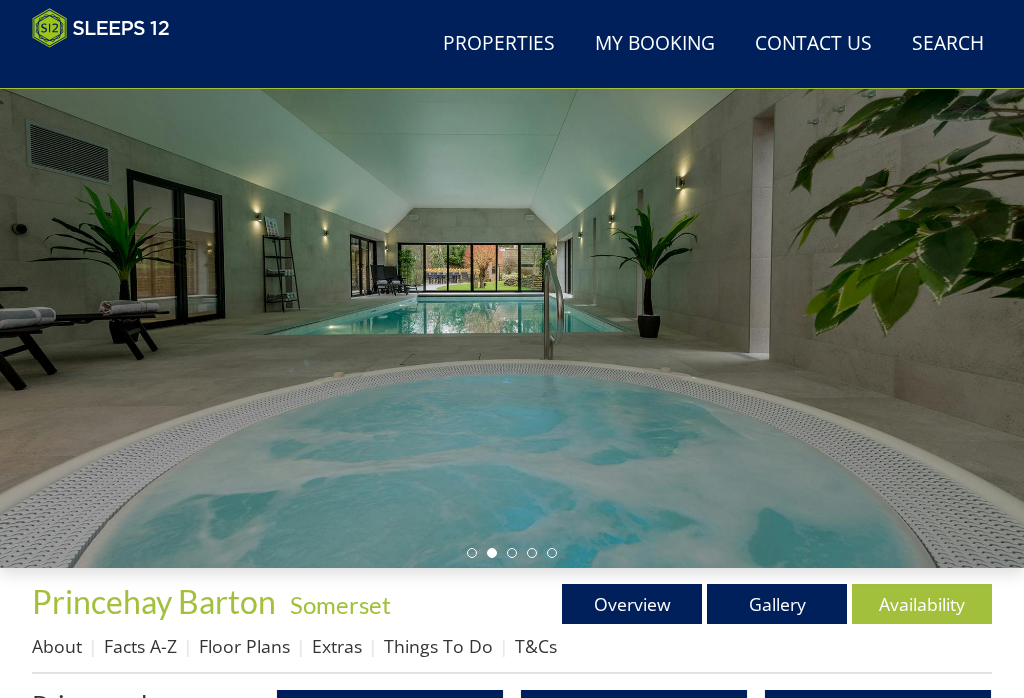 scroll, scrollTop: 137, scrollLeft: 0, axis: vertical 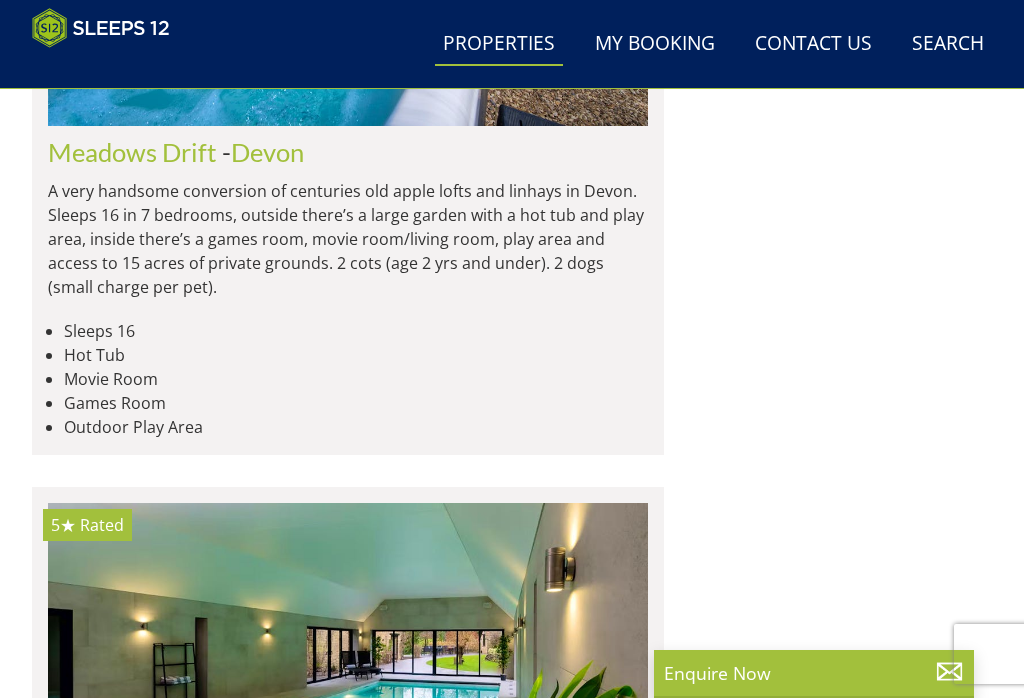 click on "Blushings Barn" at bounding box center (131, 4481) 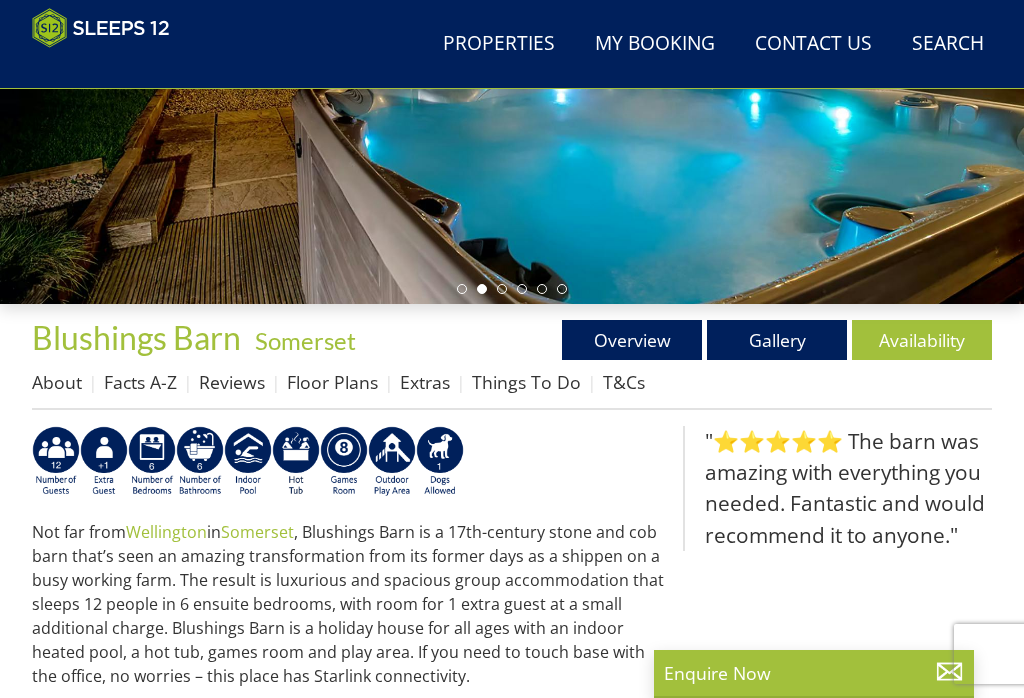 scroll, scrollTop: 437, scrollLeft: 0, axis: vertical 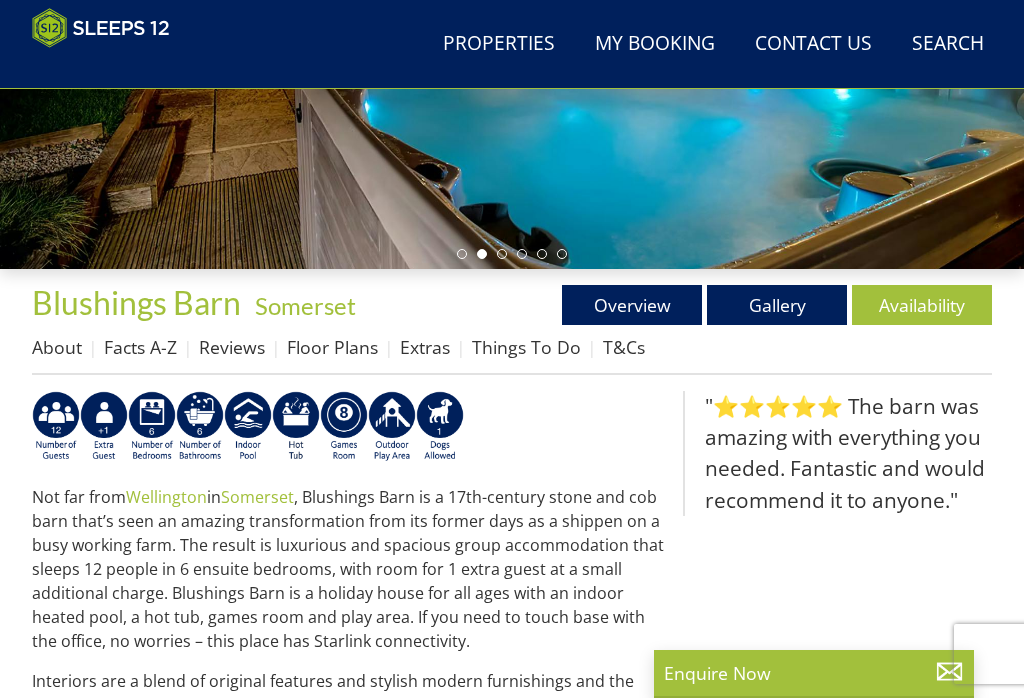 click on "Availability" at bounding box center [922, 305] 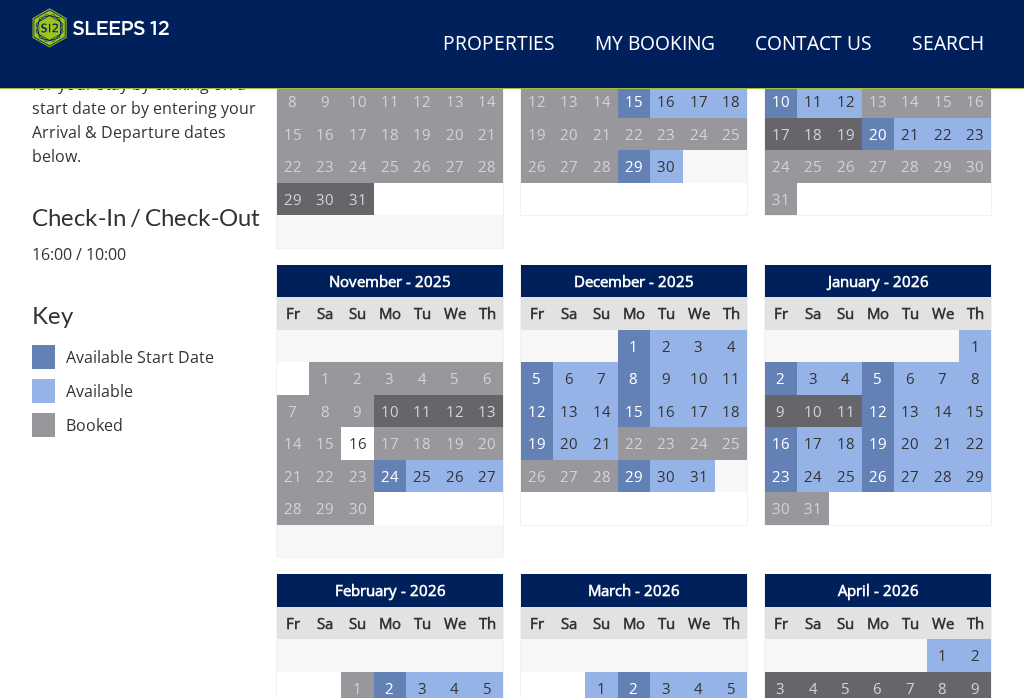scroll, scrollTop: 874, scrollLeft: 0, axis: vertical 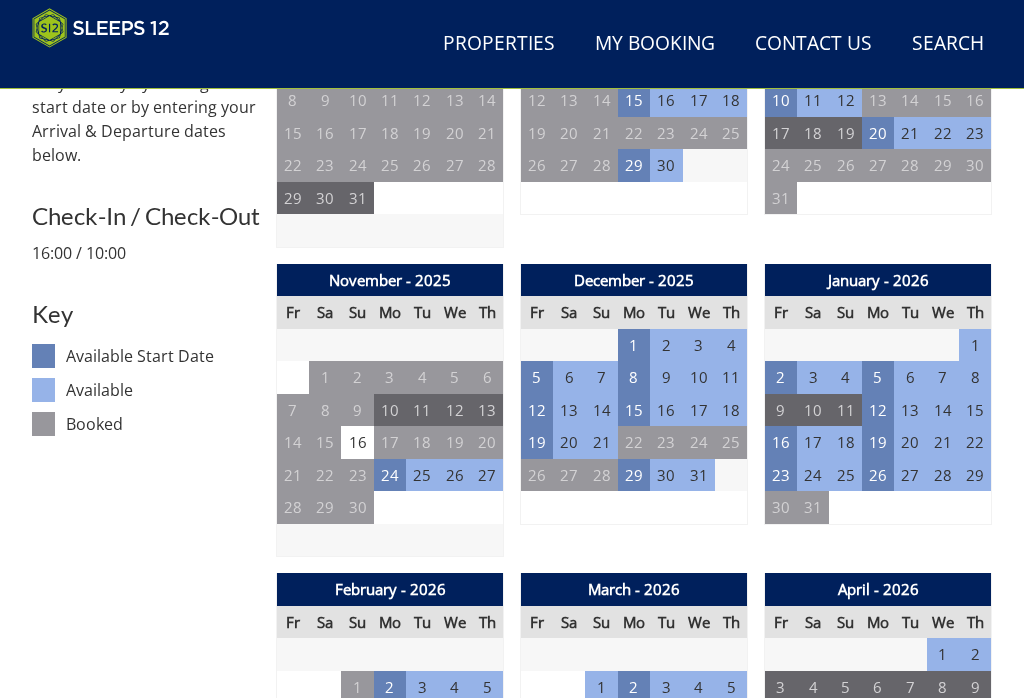 click on "5" at bounding box center (537, 377) 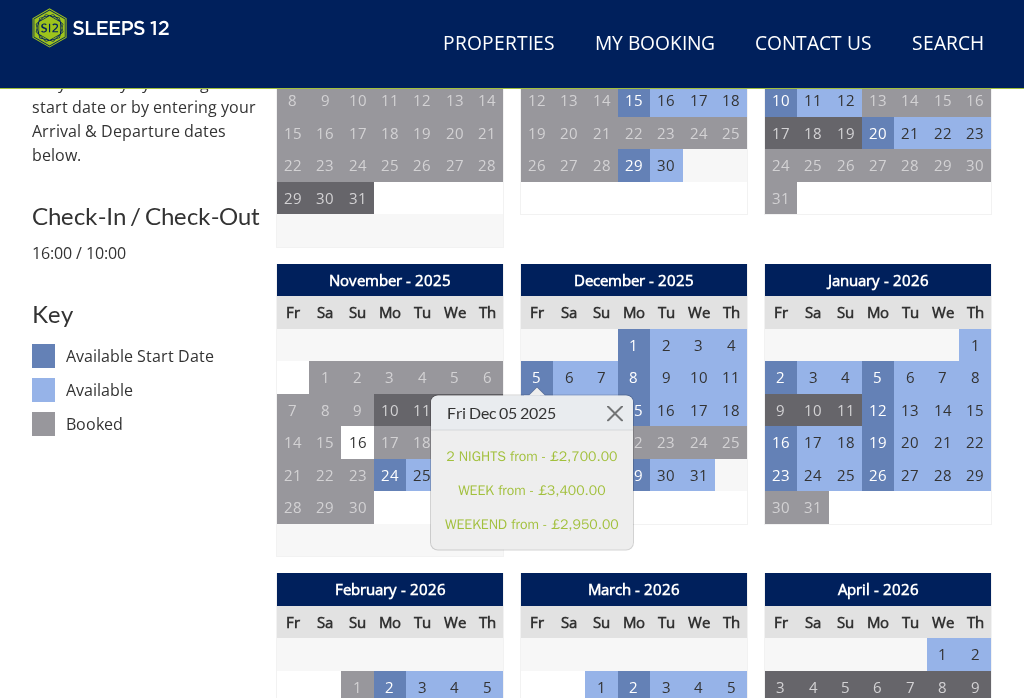 click on "Fri Dec 05 [YEAR]  2 NIGHTS from  - £2,700.00 WEEK from  - £3,400.00 WEEKEND from  - £2,950.00" at bounding box center (532, 473) 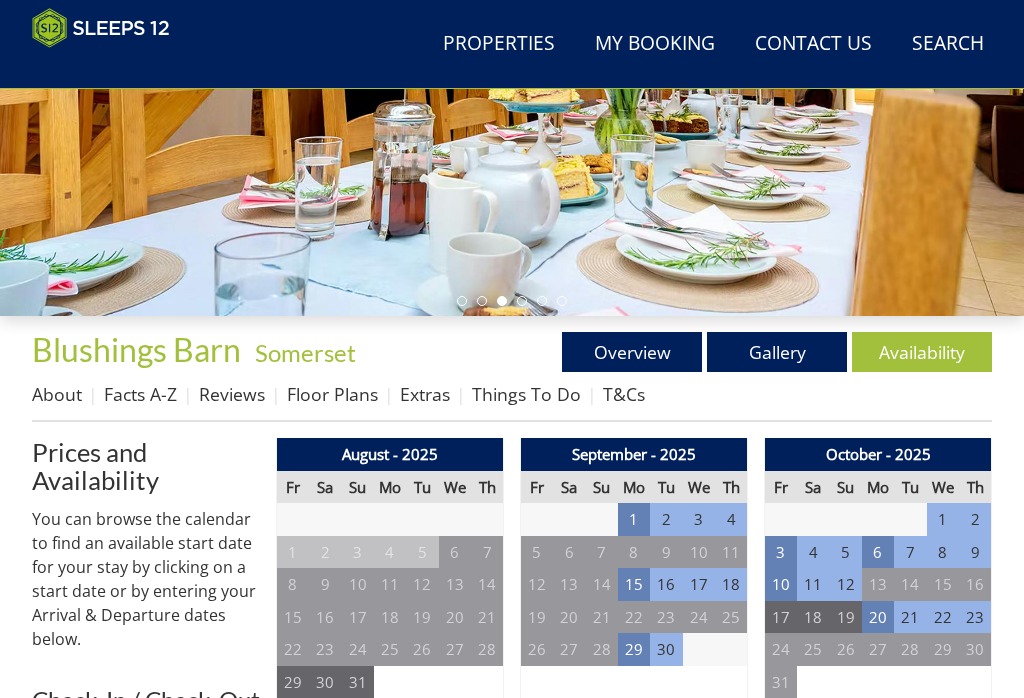 scroll, scrollTop: 386, scrollLeft: 0, axis: vertical 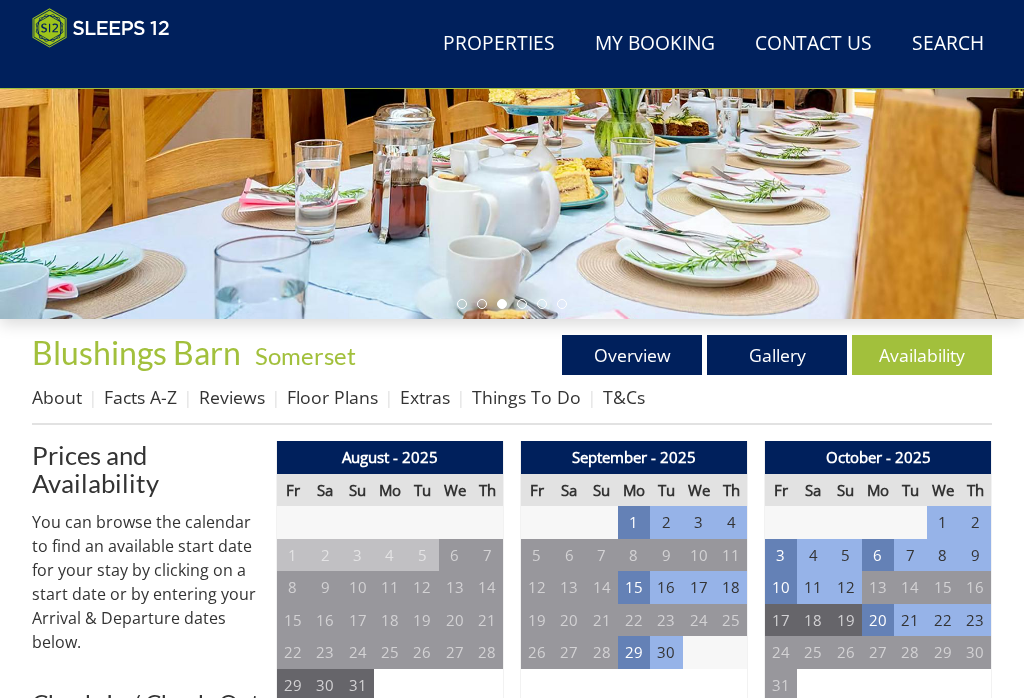 click on "Floor Plans" at bounding box center [332, 398] 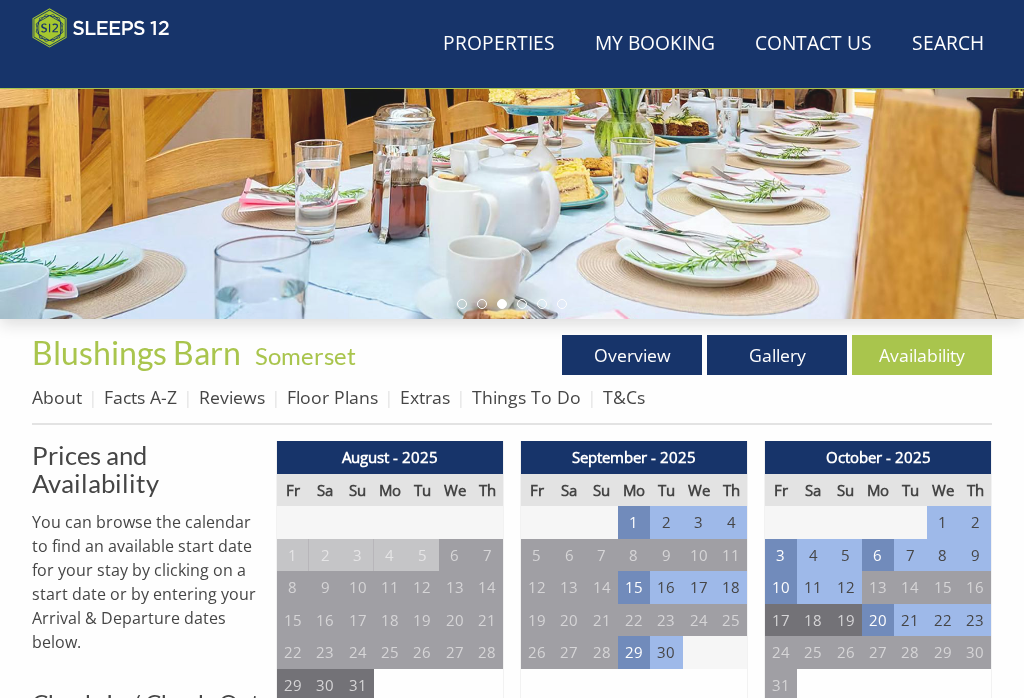 scroll, scrollTop: 387, scrollLeft: 0, axis: vertical 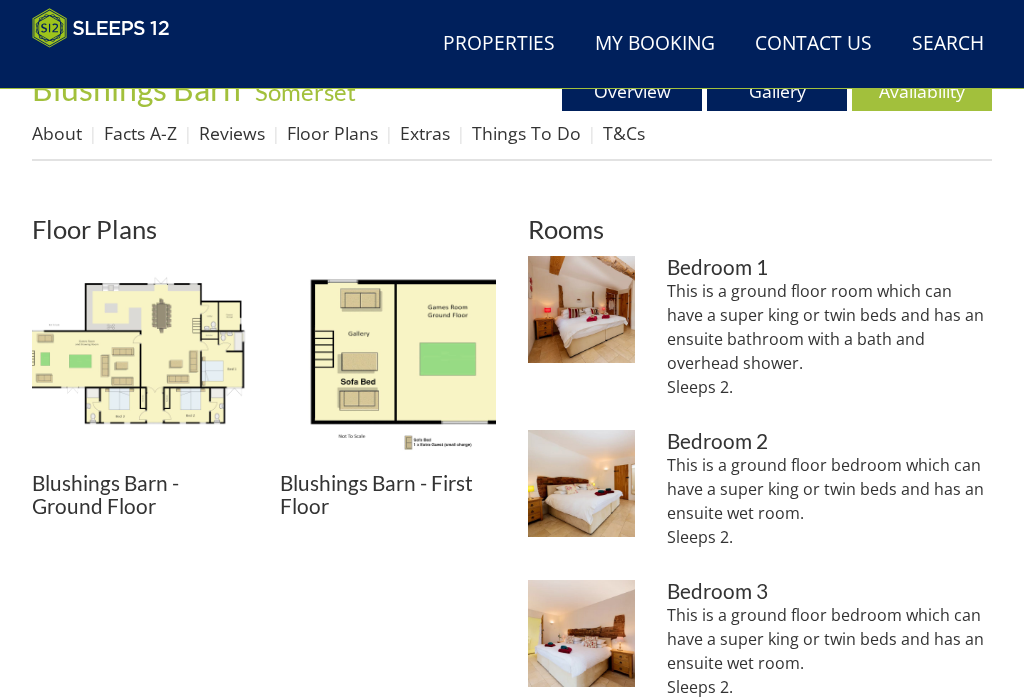 click at bounding box center [140, 364] 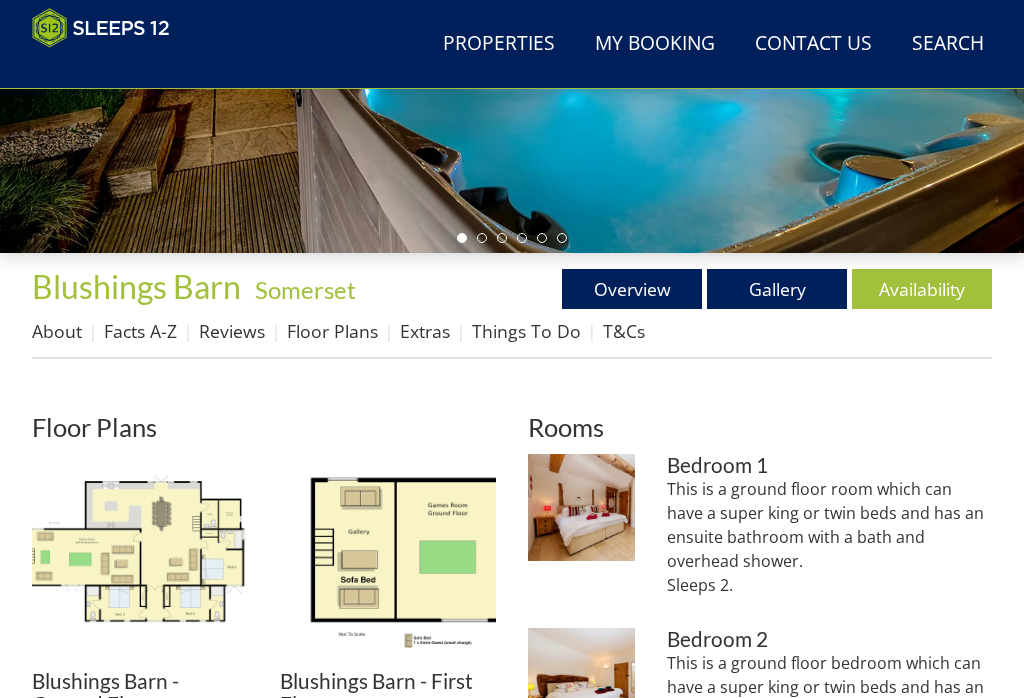 scroll, scrollTop: 424, scrollLeft: 0, axis: vertical 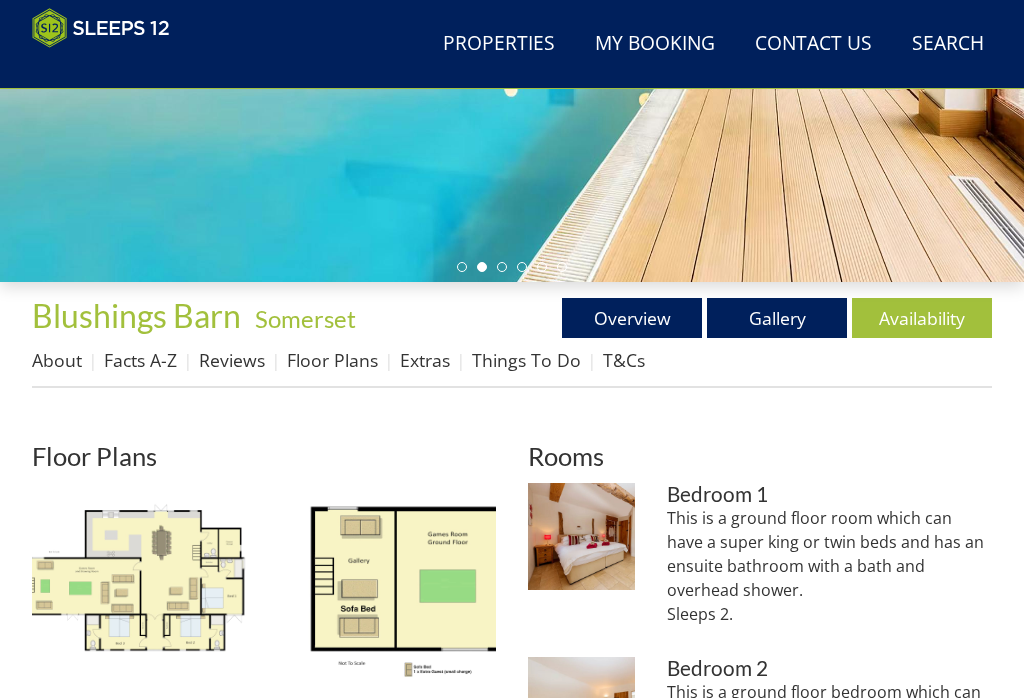 click on "Facts A-Z" at bounding box center [140, 360] 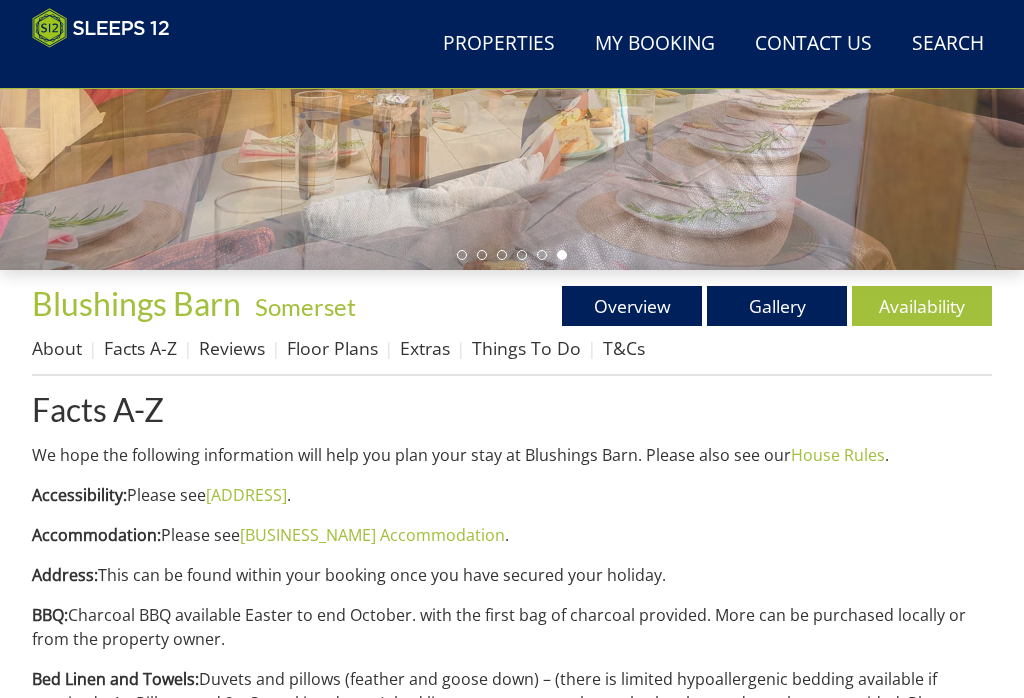 scroll, scrollTop: 436, scrollLeft: 0, axis: vertical 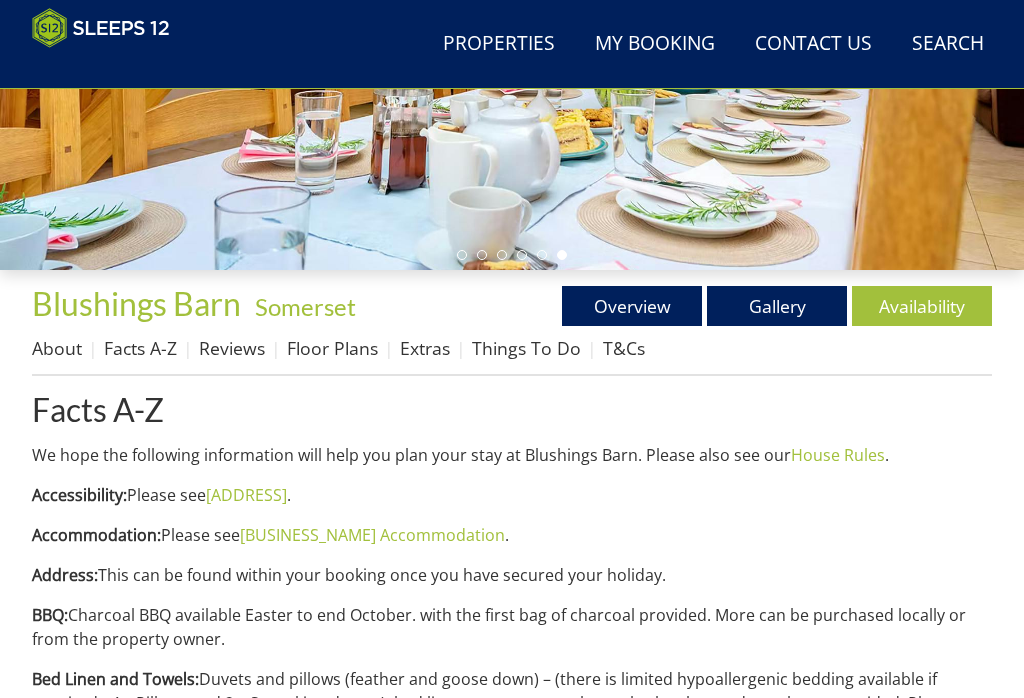 click on "About" at bounding box center (57, 348) 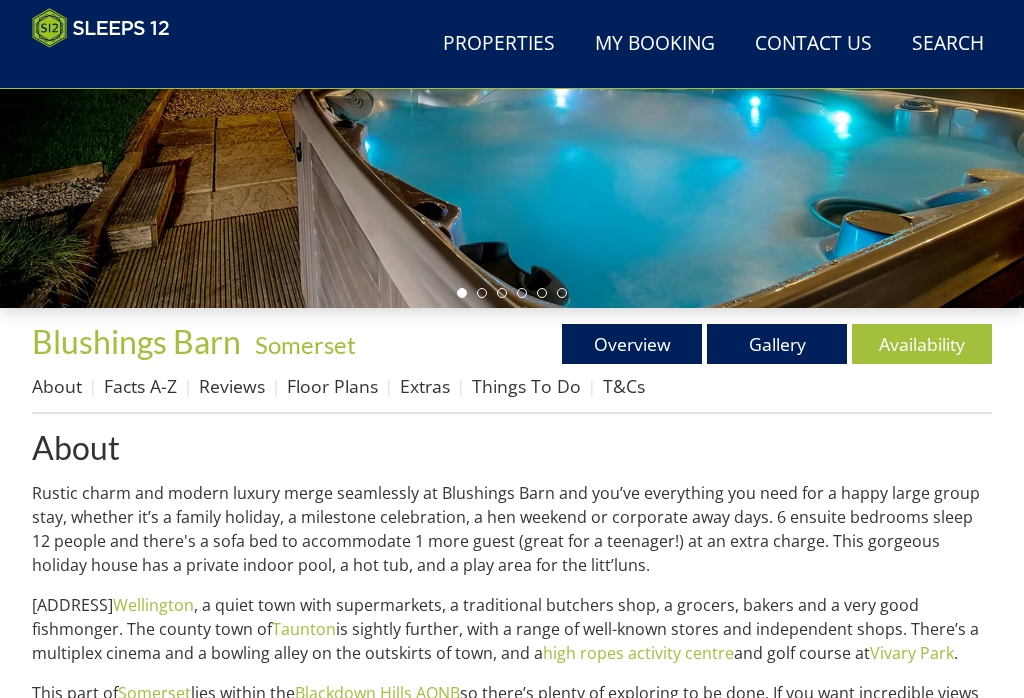scroll, scrollTop: 398, scrollLeft: 0, axis: vertical 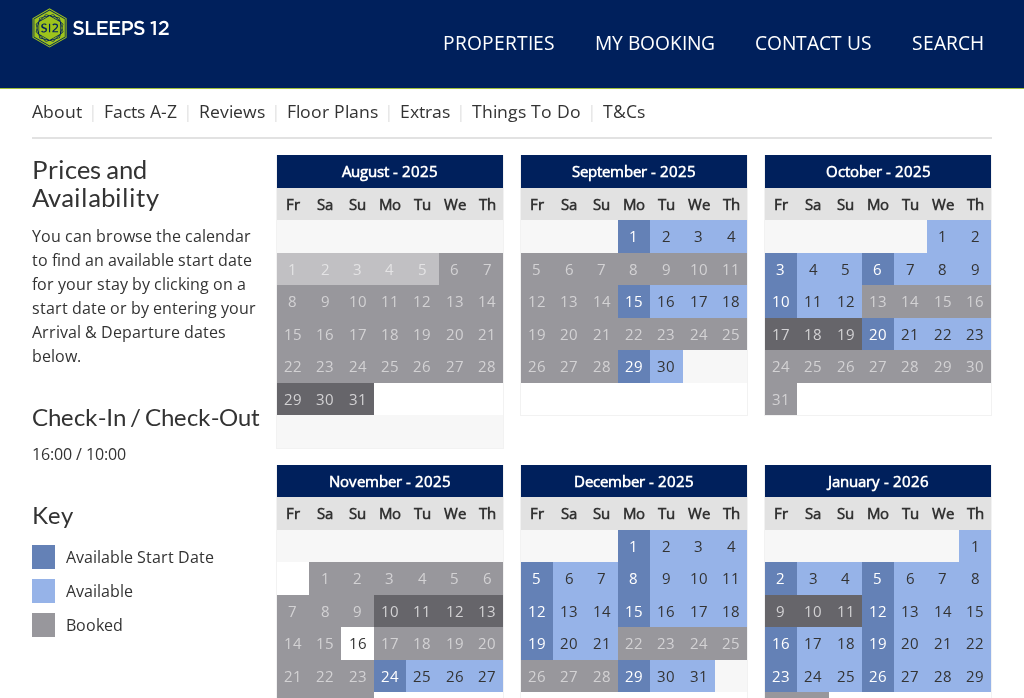 click on "5" at bounding box center (537, 578) 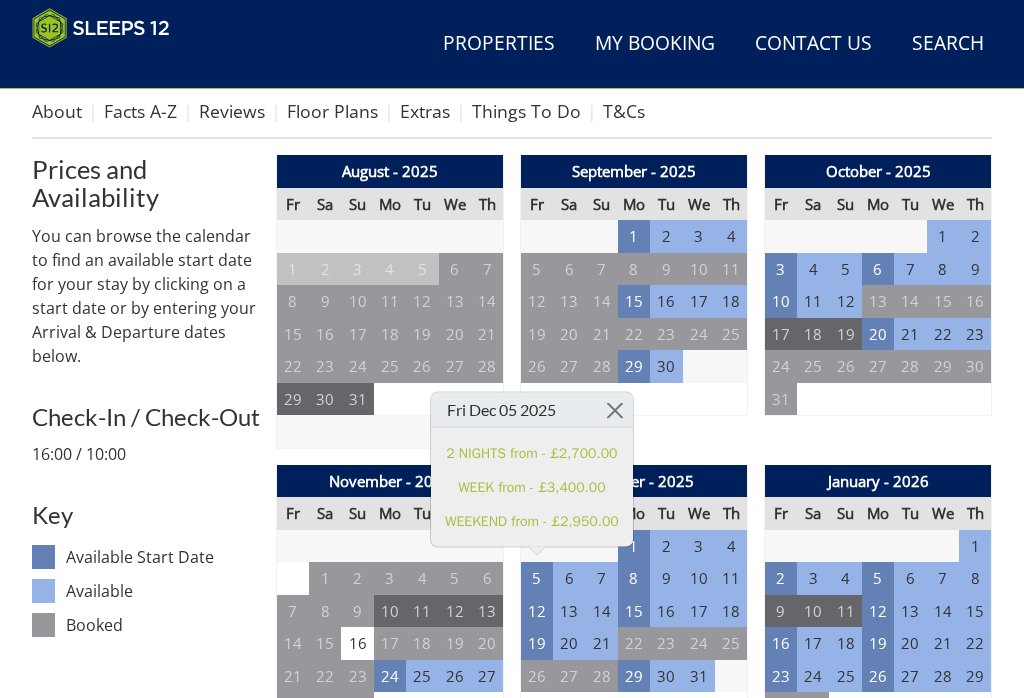 click at bounding box center [615, 410] 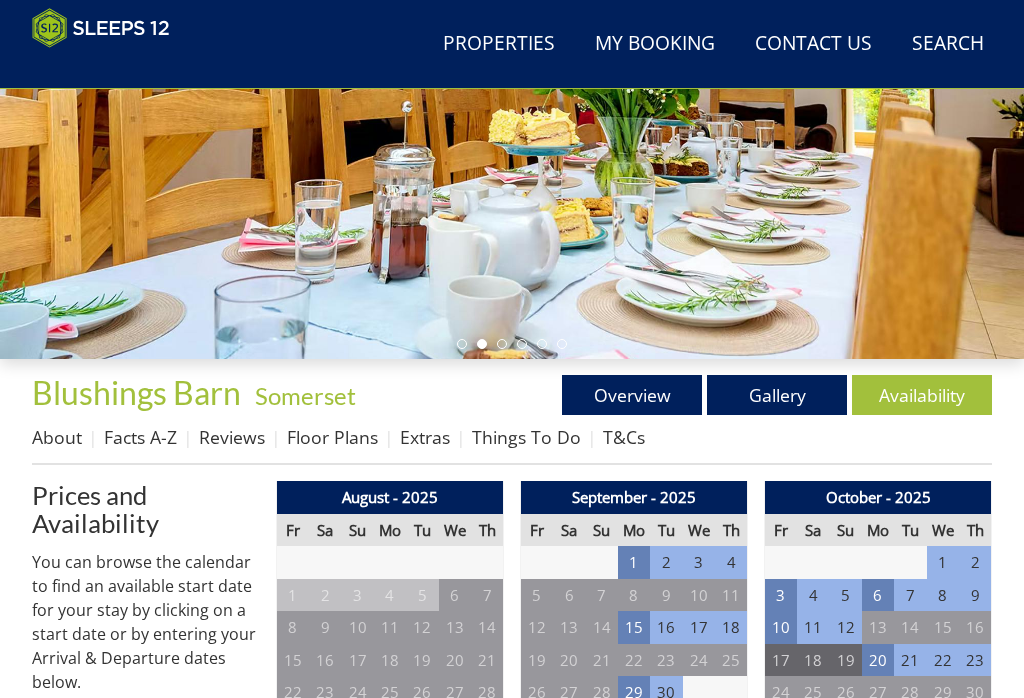 scroll, scrollTop: 343, scrollLeft: 0, axis: vertical 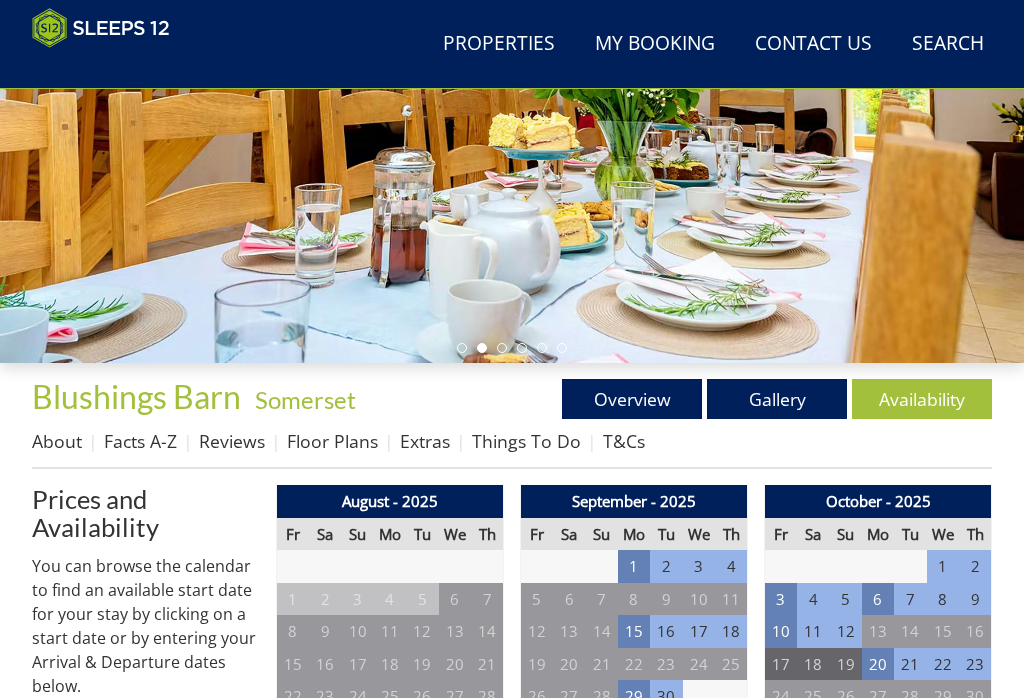 click on "Facts A-Z" at bounding box center (140, 441) 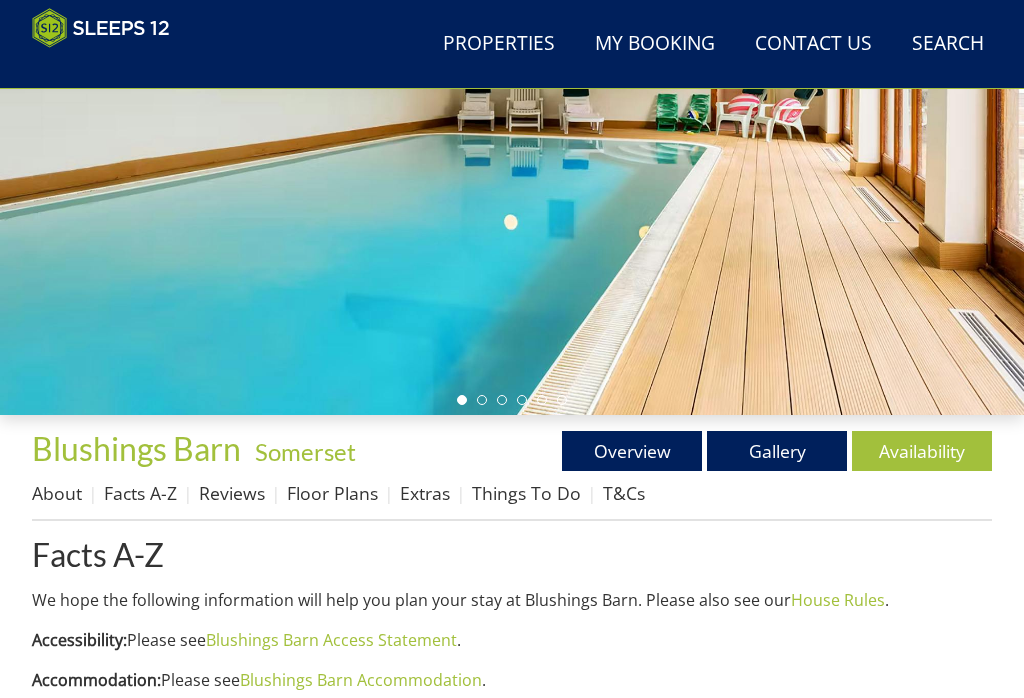 scroll, scrollTop: 292, scrollLeft: 0, axis: vertical 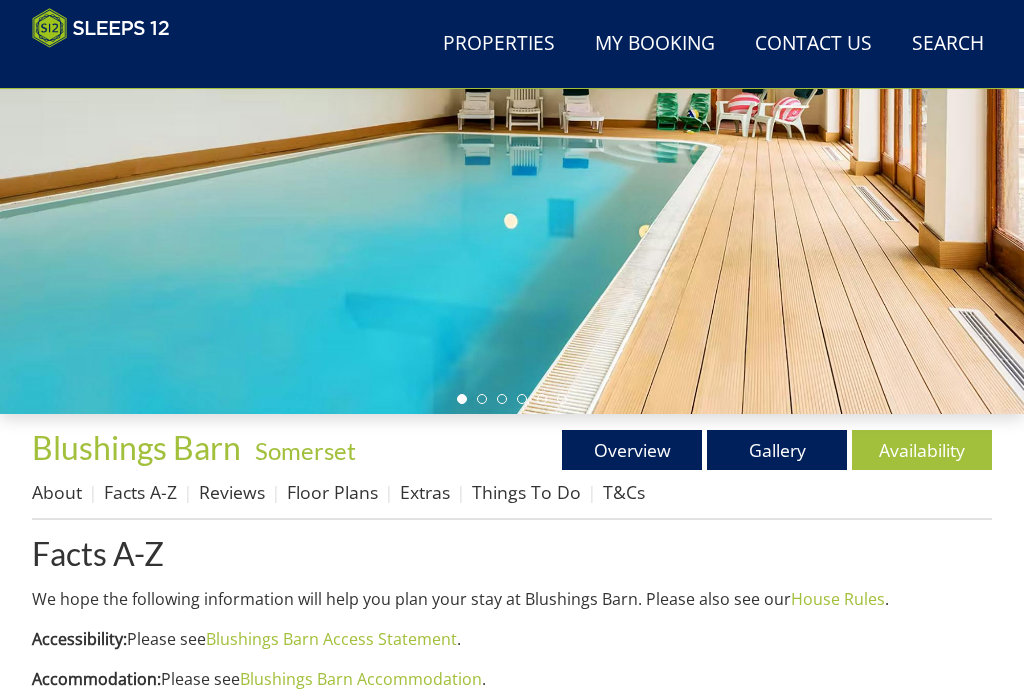 click on "Facts A-Z" at bounding box center [140, 492] 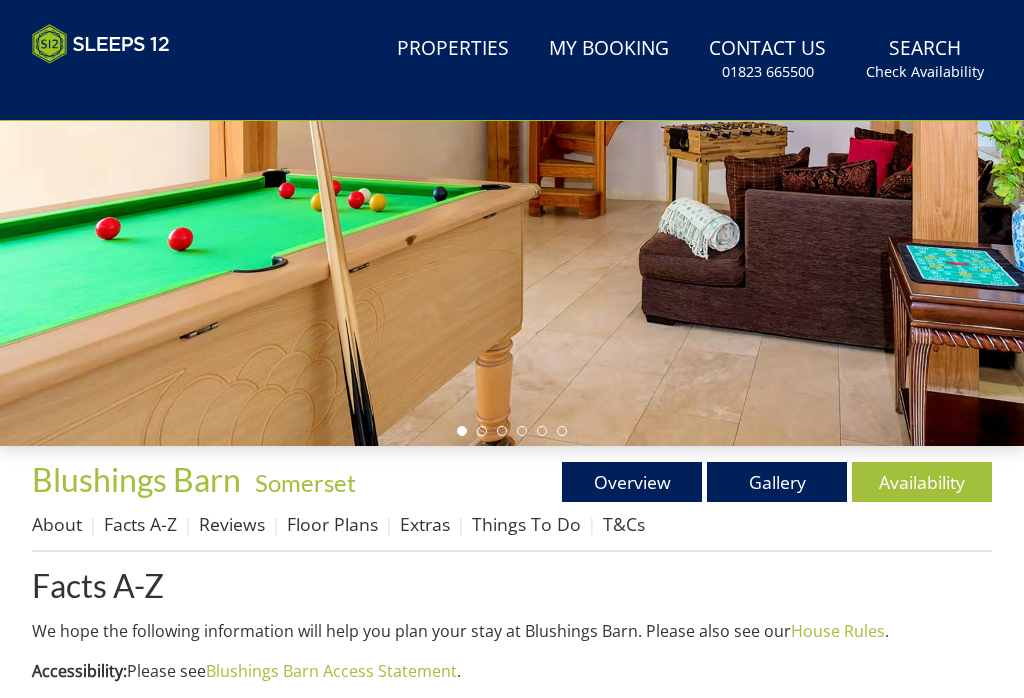 scroll, scrollTop: 0, scrollLeft: 0, axis: both 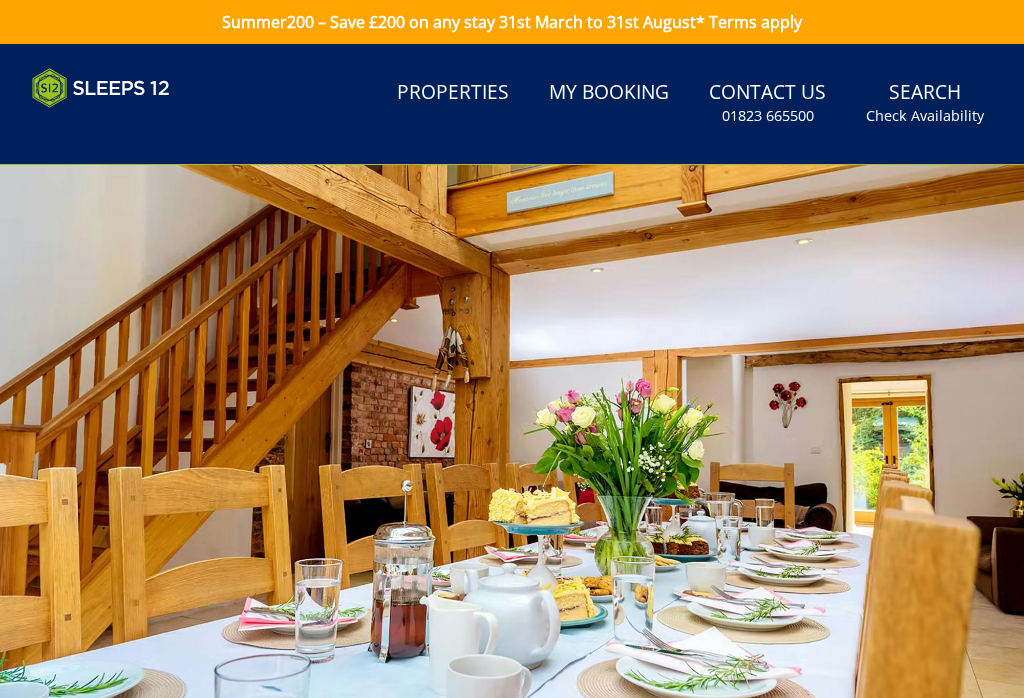 click at bounding box center (512, 451) 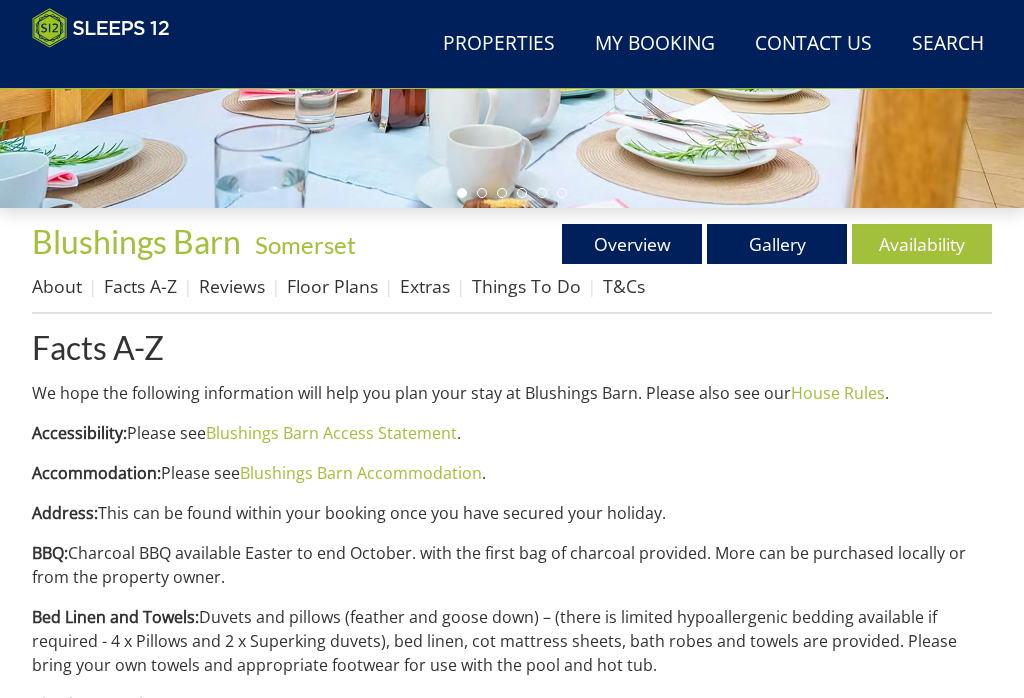scroll, scrollTop: 508, scrollLeft: 0, axis: vertical 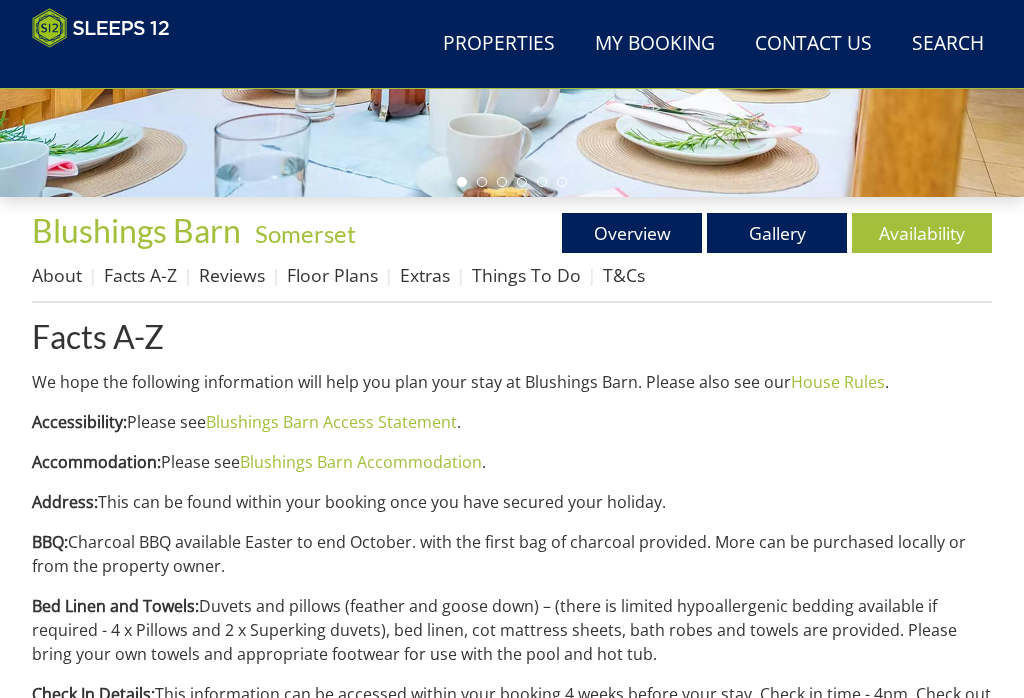 click on "About" at bounding box center [57, 276] 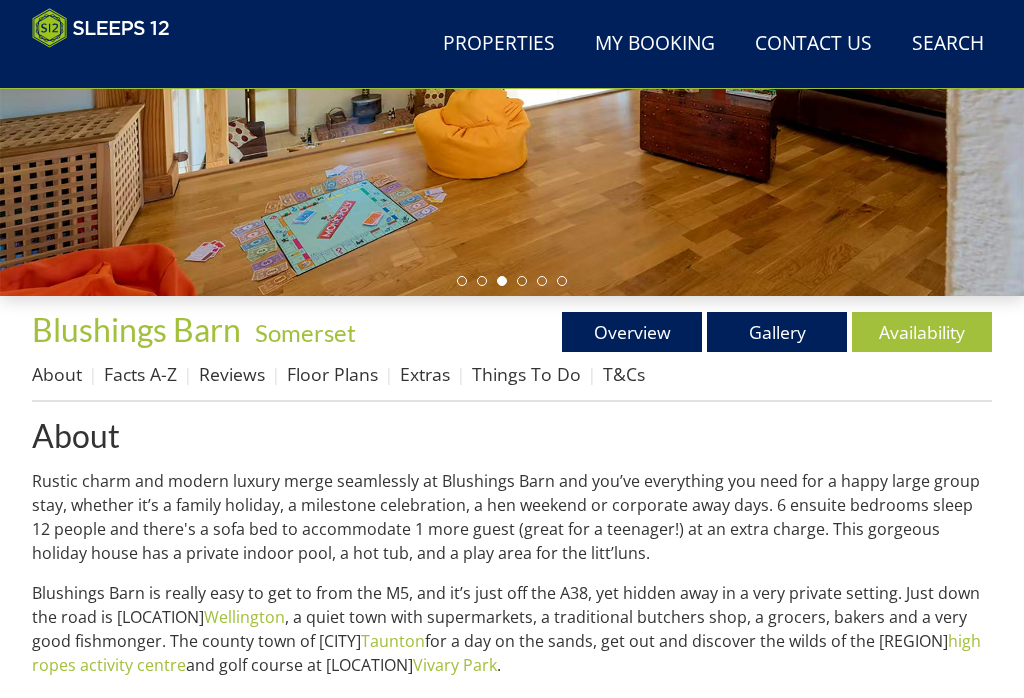 scroll, scrollTop: 410, scrollLeft: 0, axis: vertical 